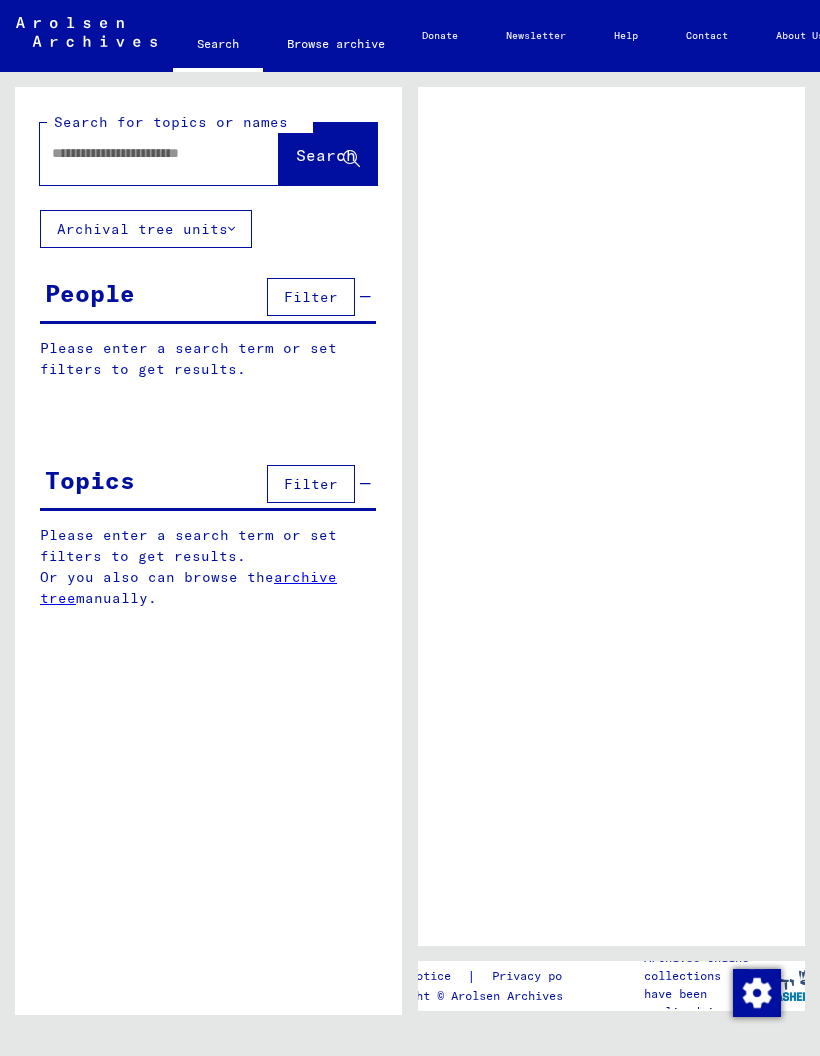 scroll, scrollTop: 0, scrollLeft: 0, axis: both 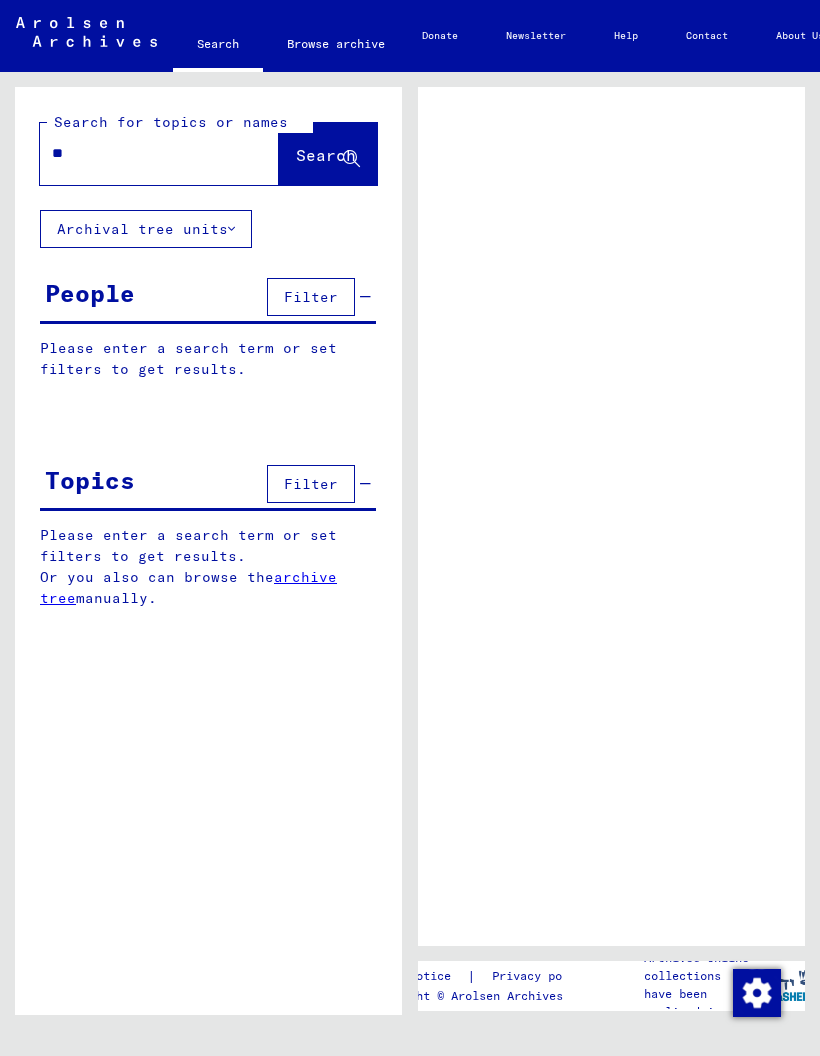 type on "***" 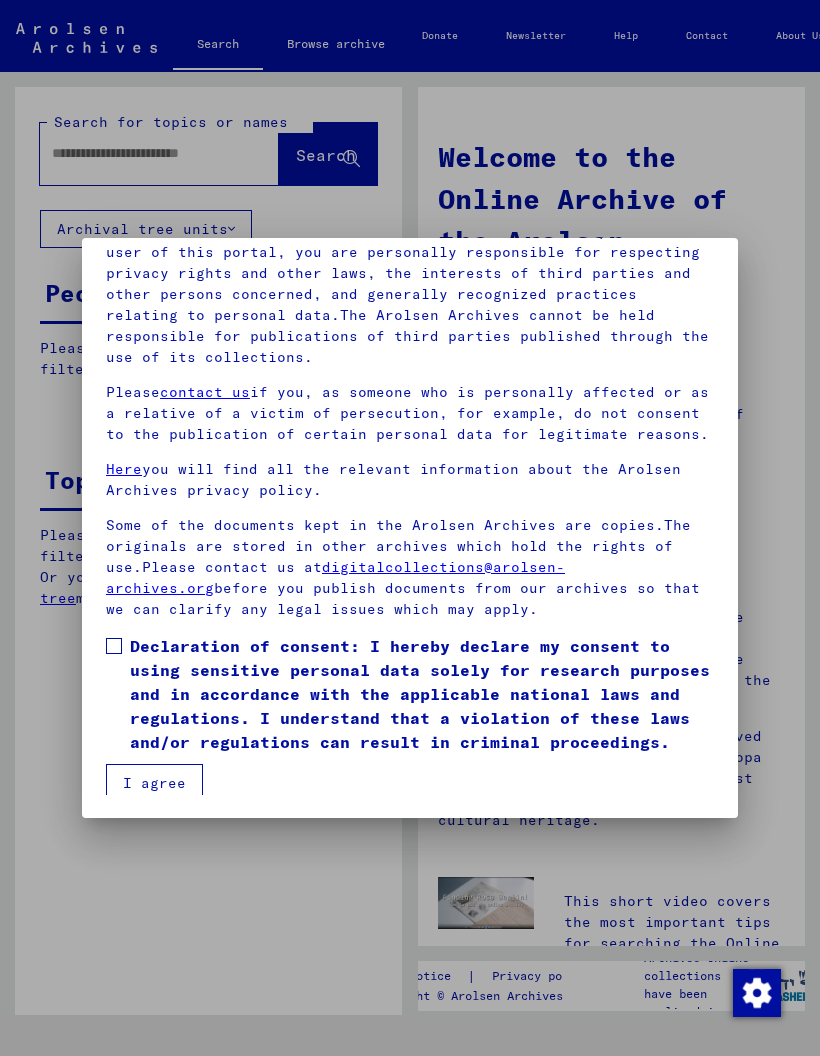 scroll, scrollTop: 244, scrollLeft: 0, axis: vertical 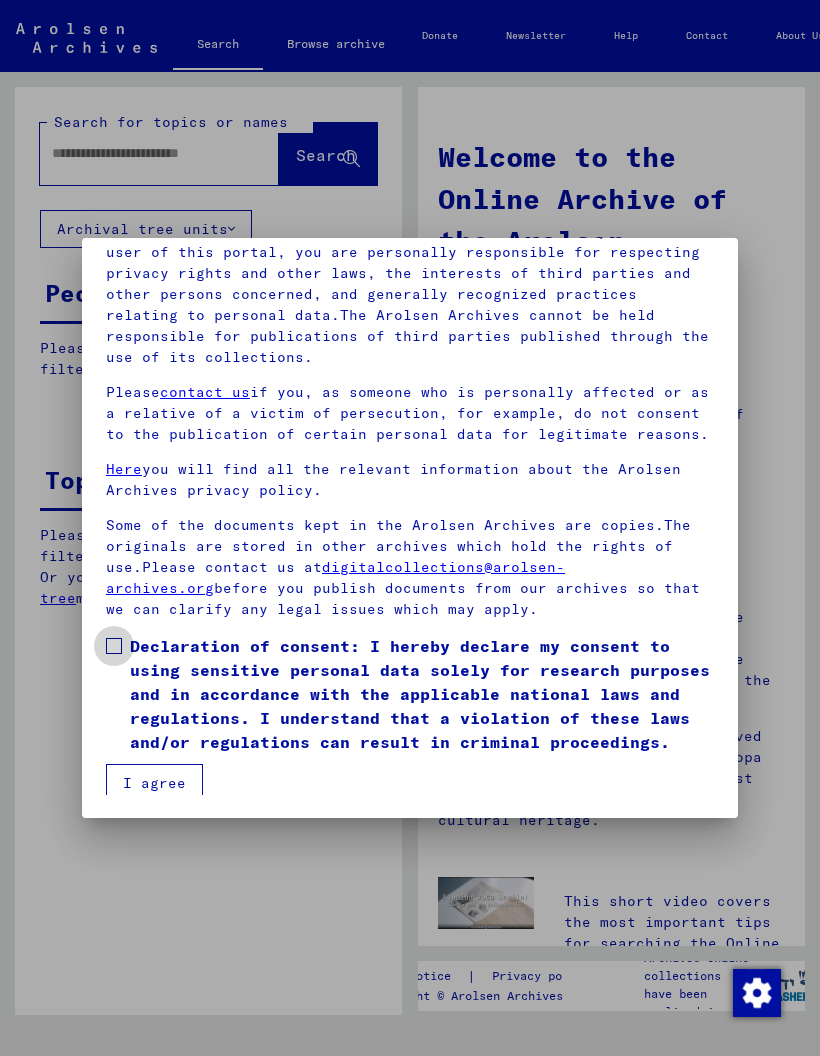 click on "Declaration of consent: I hereby declare my consent to using sensitive personal data solely for research purposes and in accordance with the applicable national laws and regulations. I understand that a violation of these laws and/or regulations can result in criminal proceedings." at bounding box center [410, 694] 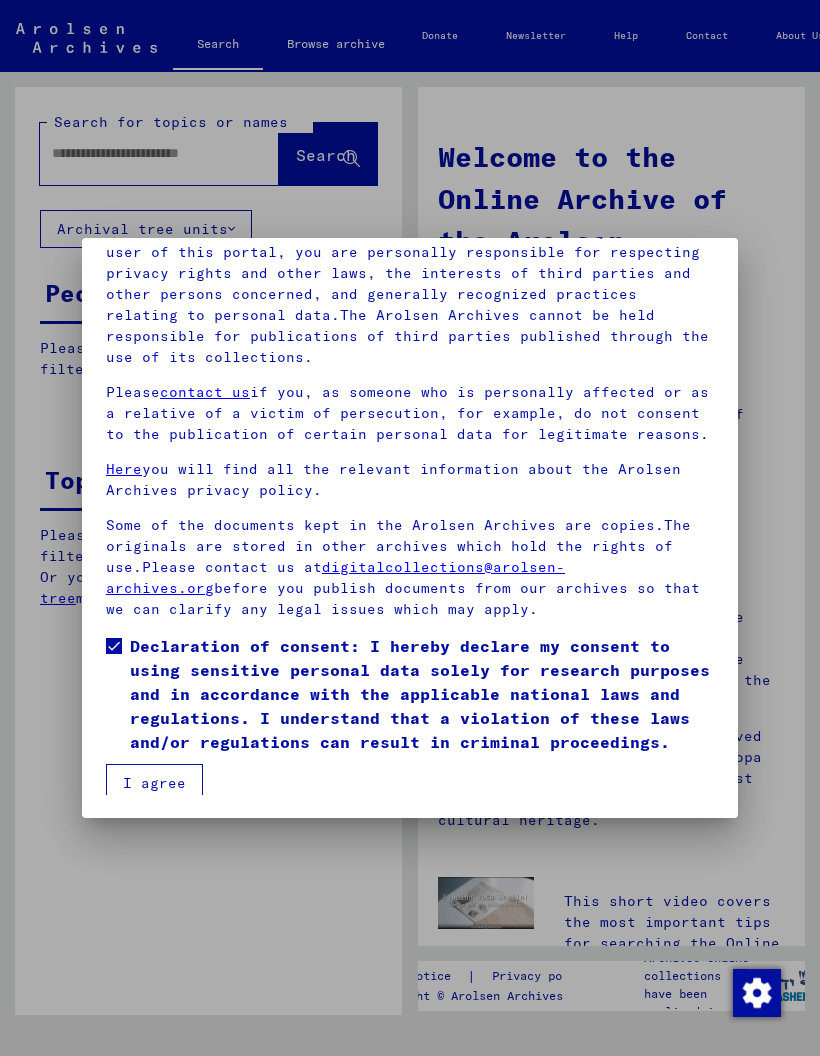 click on "I agree" at bounding box center (154, 783) 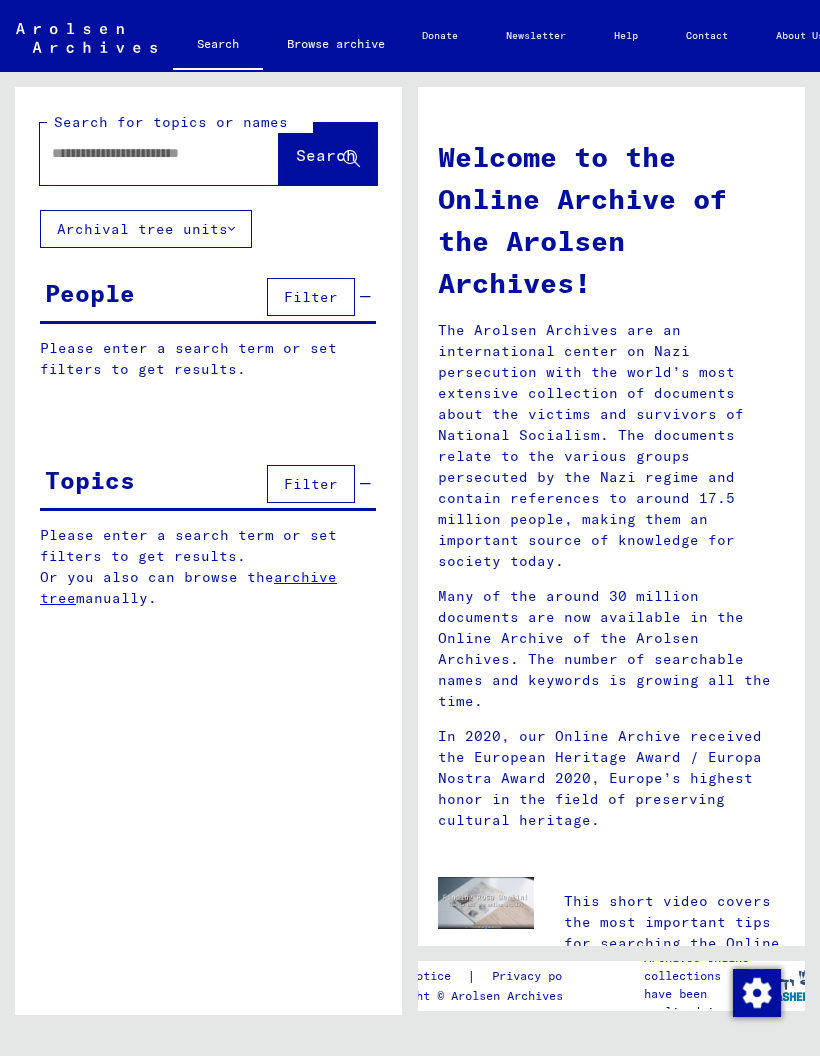 click 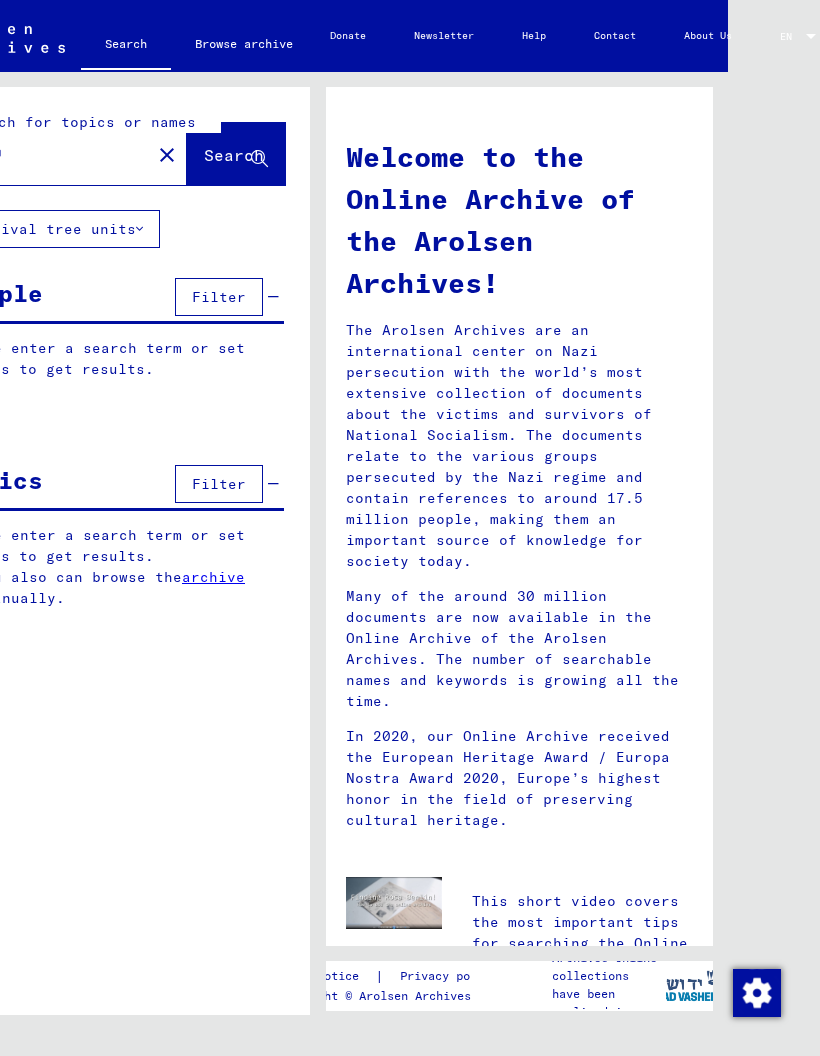scroll, scrollTop: 39, scrollLeft: 94, axis: both 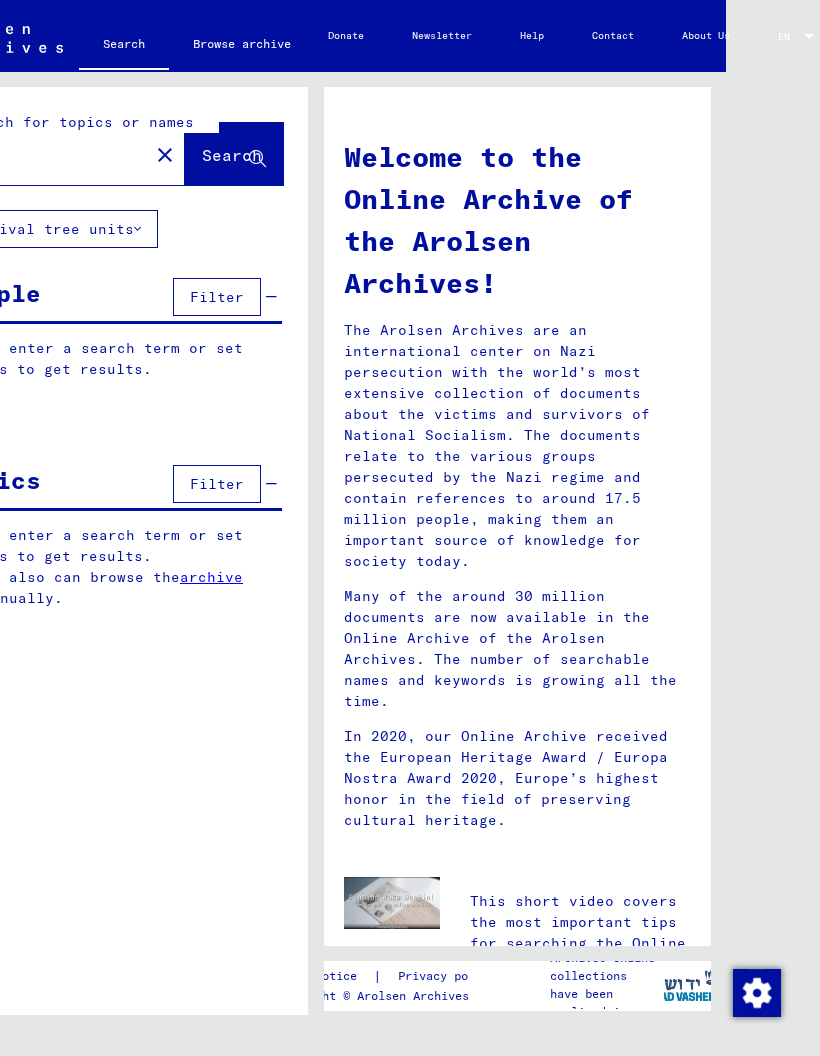 click on "Search" 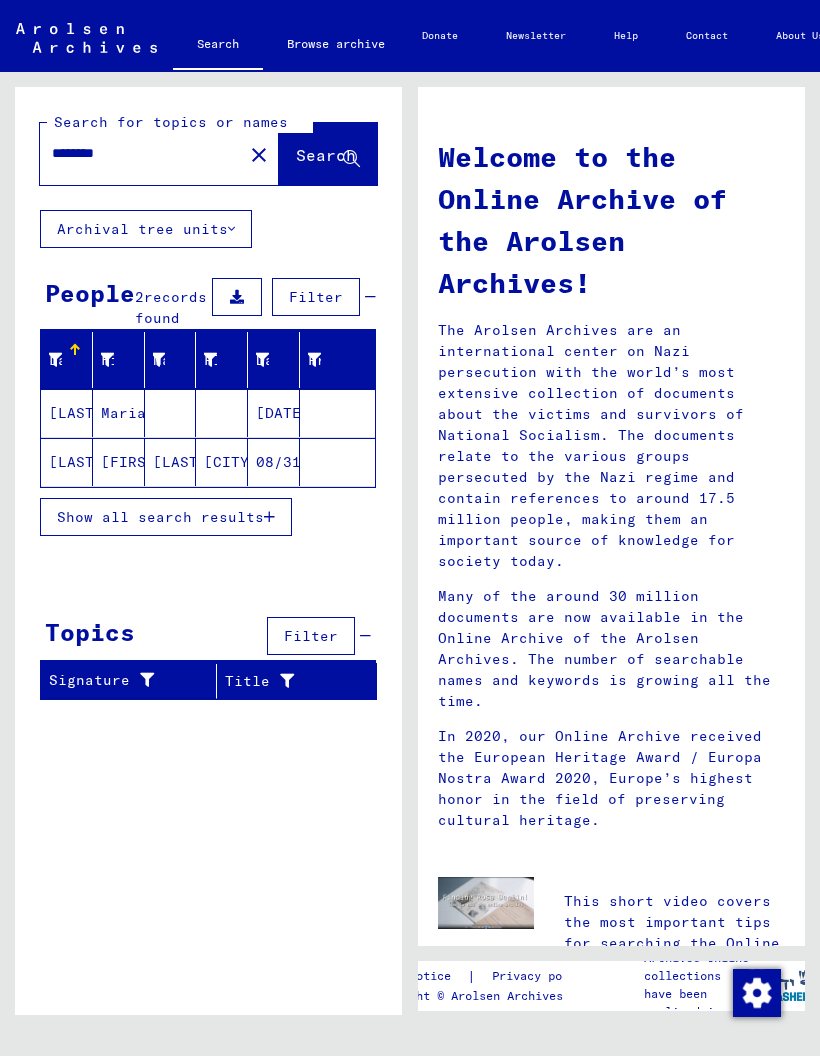 scroll, scrollTop: 0, scrollLeft: 0, axis: both 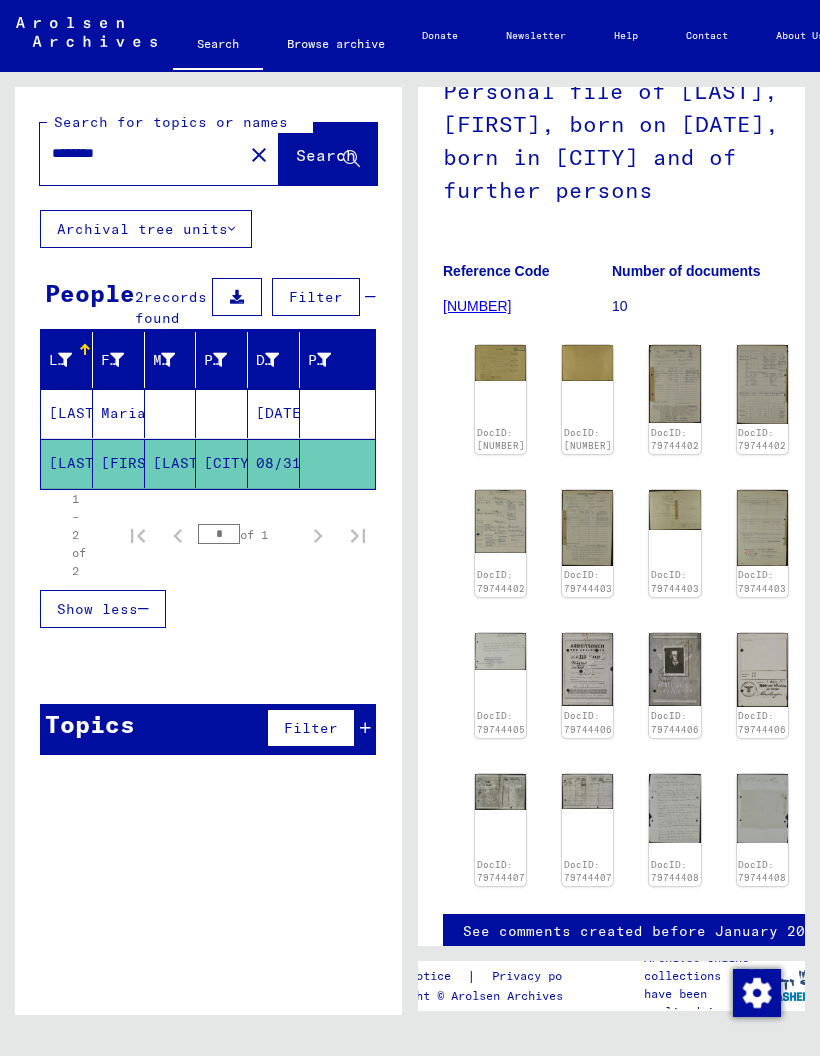 click on "********" at bounding box center (141, 153) 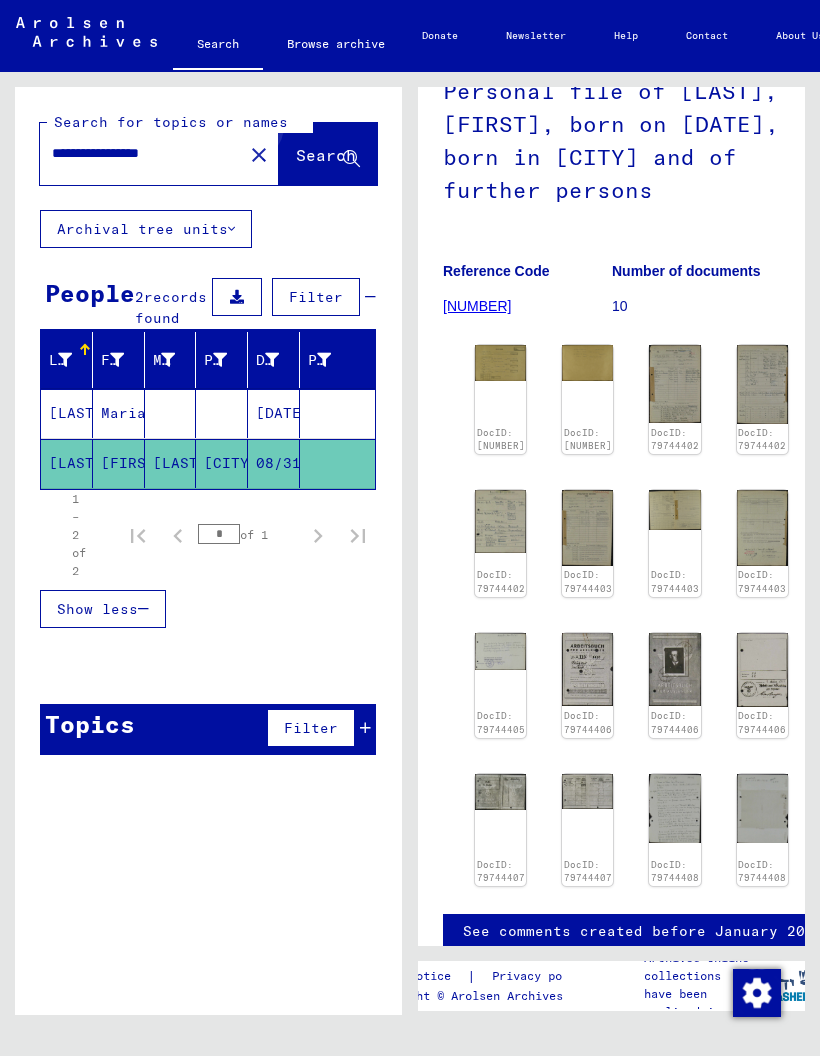 type on "**********" 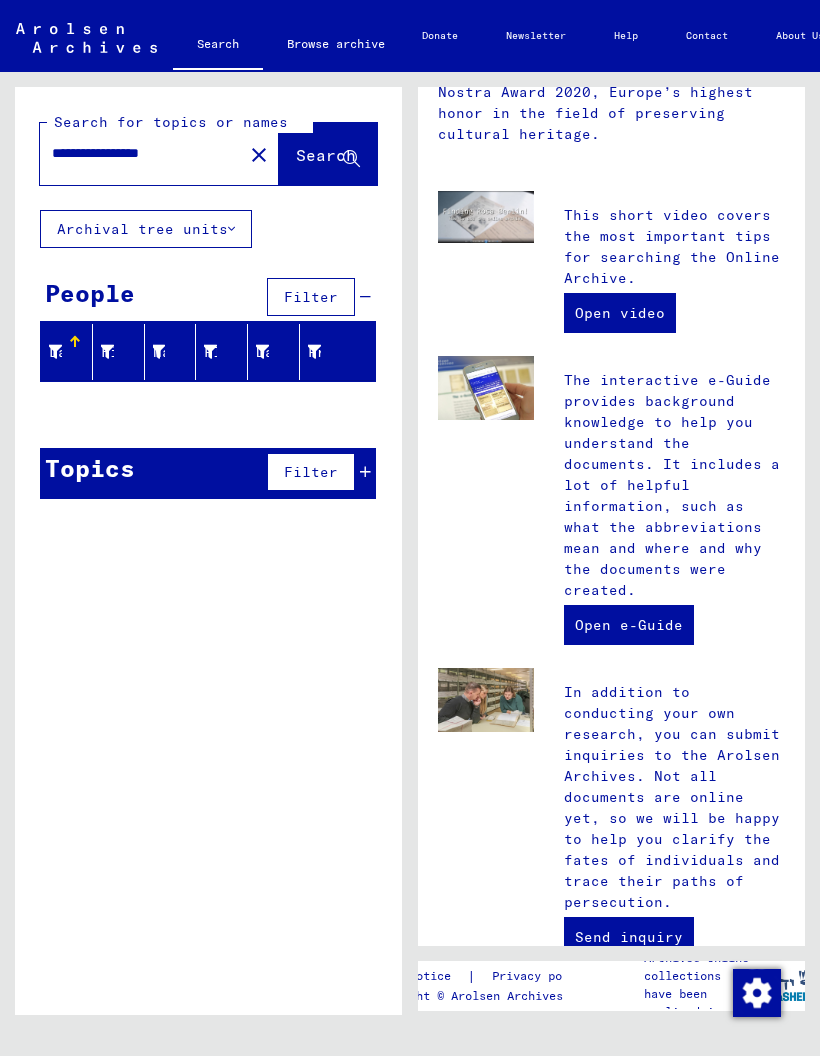 click on "Welcome to the Online Archive of the Arolsen Archives!
The Arolsen Archives are an international center on Nazi persecution with the world’s most extensive collection of documents about the victims and survivors of National Socialism. The documents relate to the various groups persecuted by the Nazi regime and contain references to around 17.5 million people, making them an important source of knowledge for society today.
Many of the around 30 million documents are now available in the Online Archive of the Arolsen Archives. The number of searchable names and keywords is growing all the time.
In 2020, our Online Archive received the European Heritage Award / Europa Nostra Award 2020, Europe’s highest honor in the field of preserving cultural heritage." 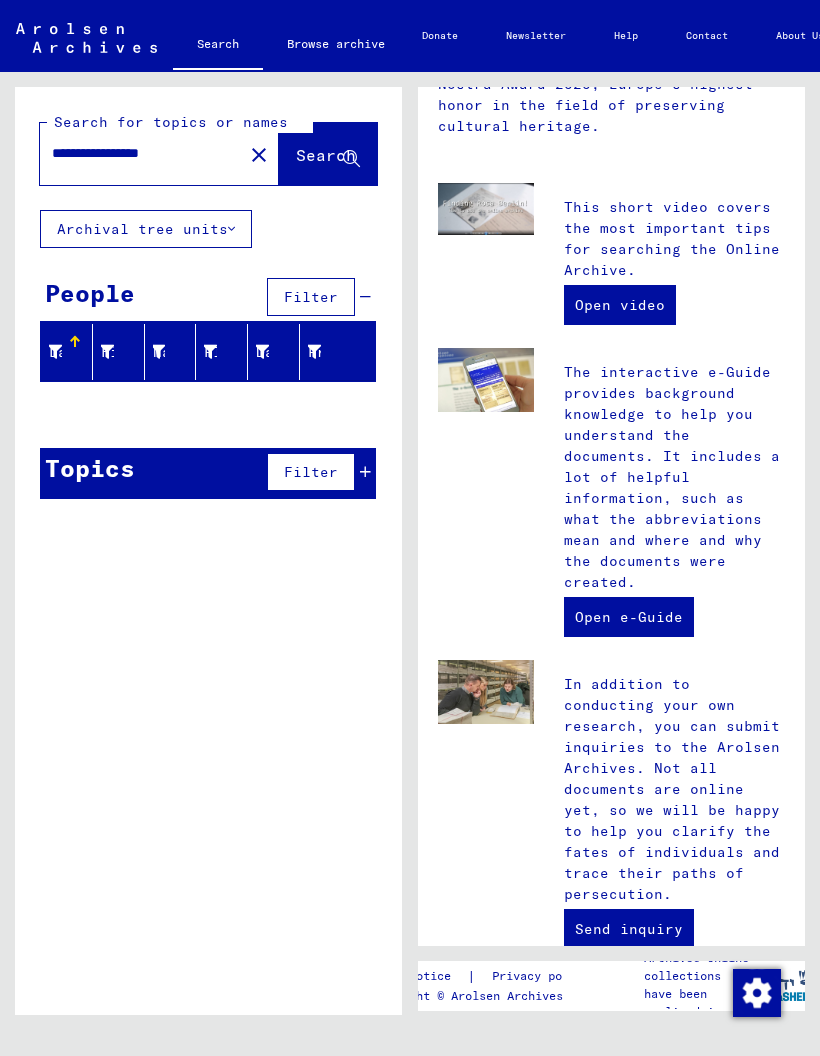 scroll, scrollTop: 29, scrollLeft: 0, axis: vertical 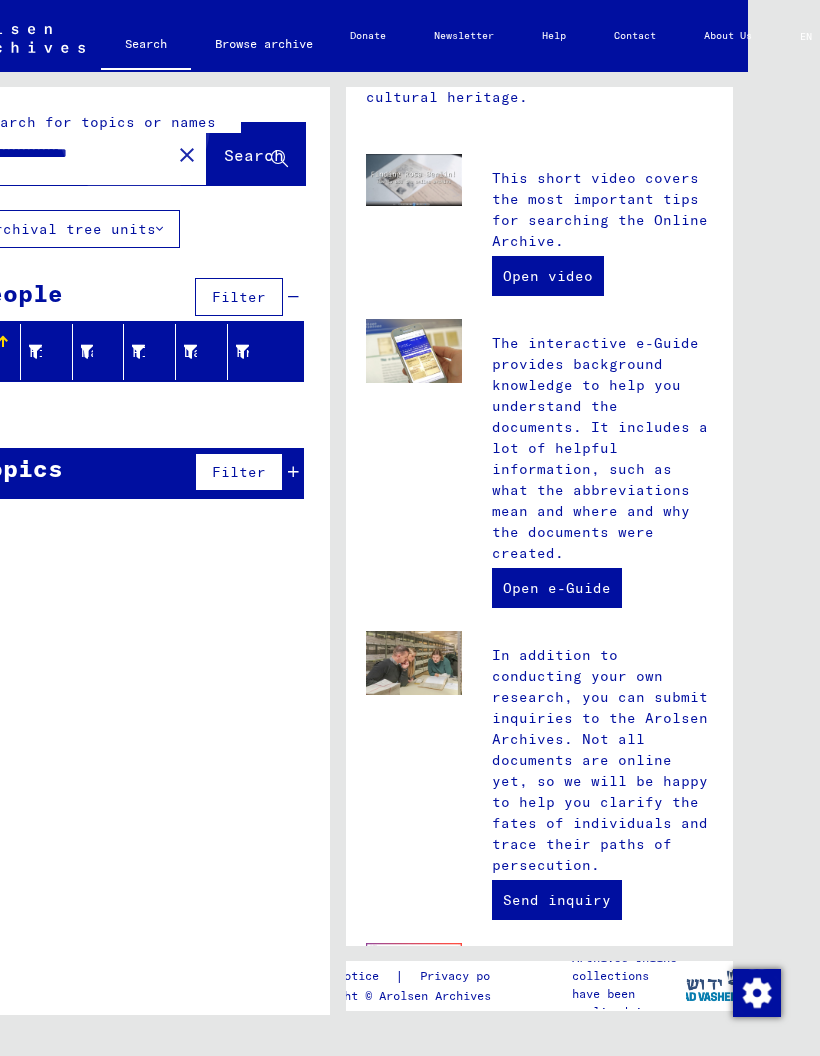 click on "Search" 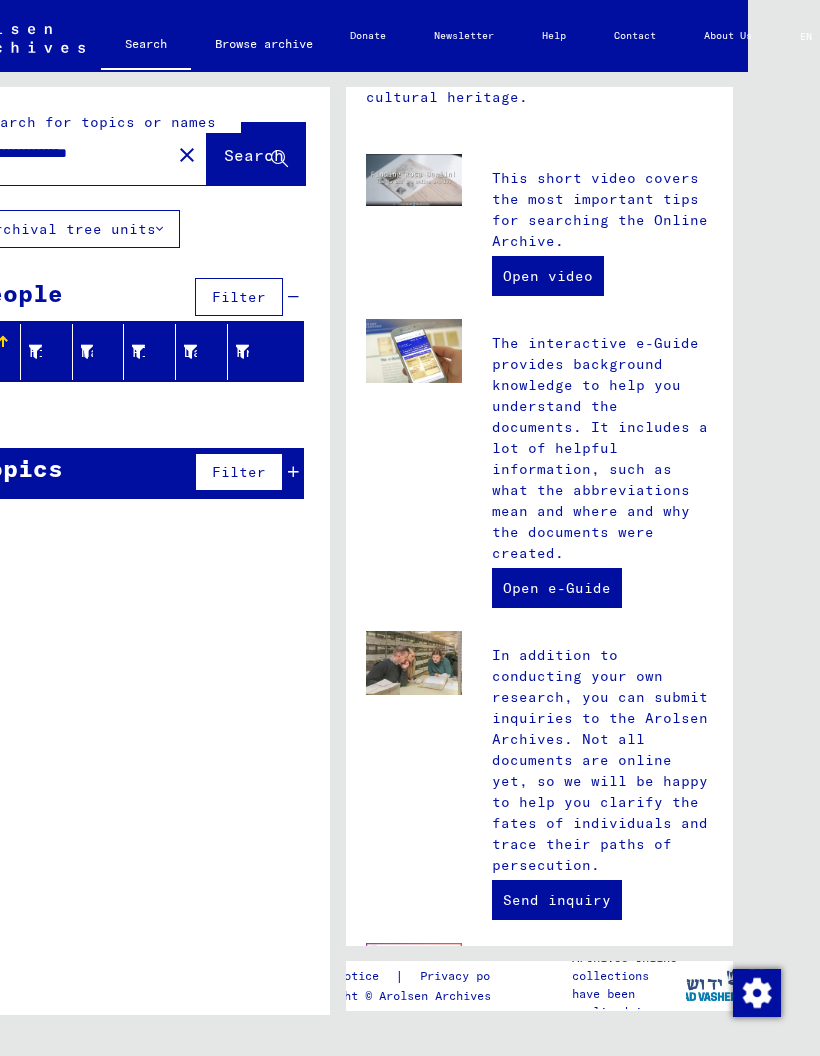 click on "Search" 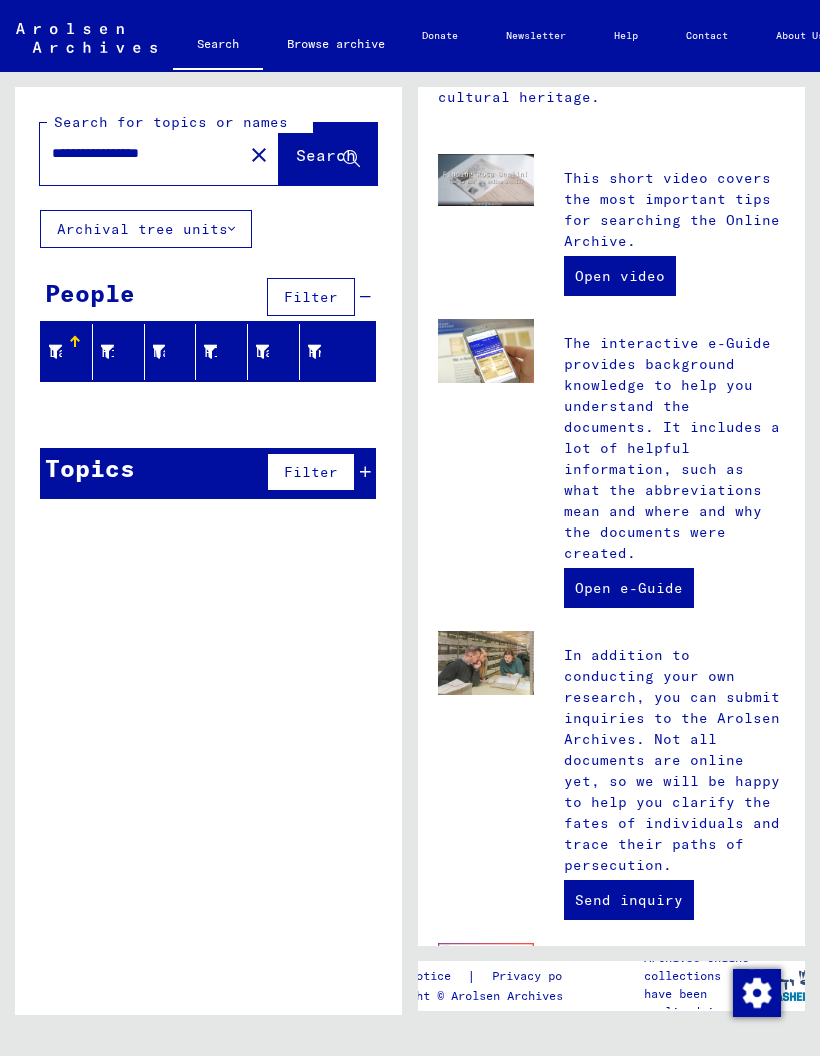 scroll, scrollTop: 0, scrollLeft: 0, axis: both 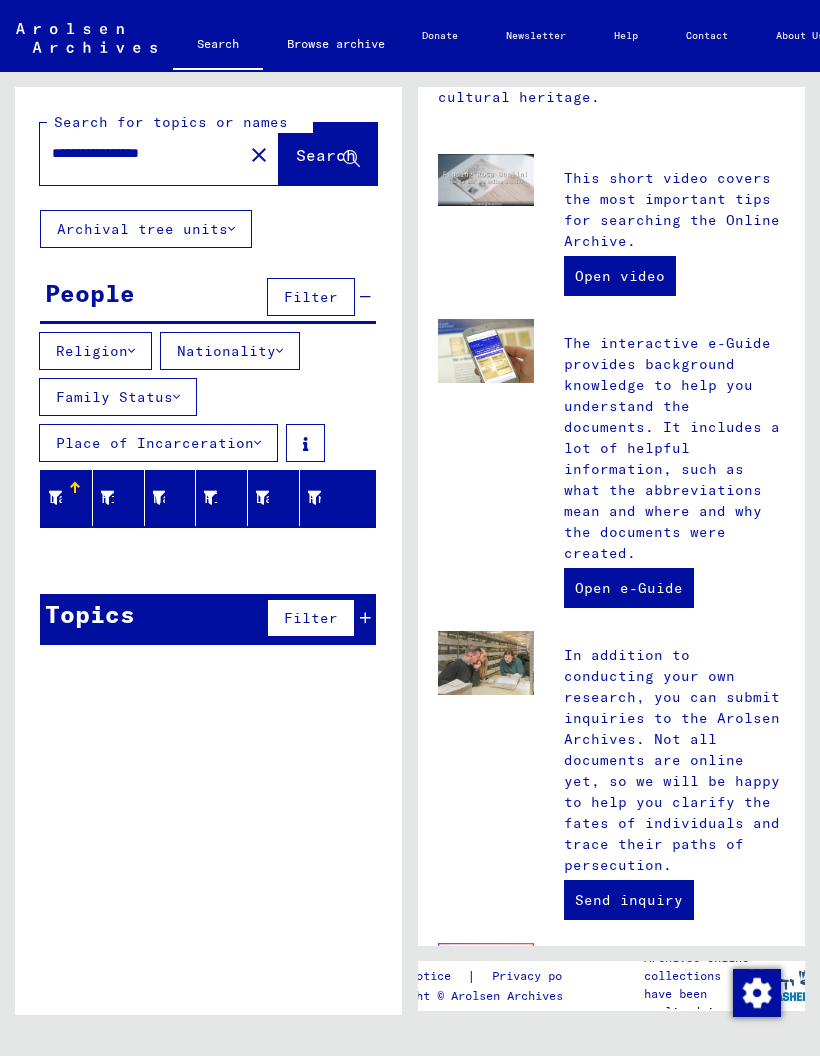 click on "Nationality" at bounding box center (230, 351) 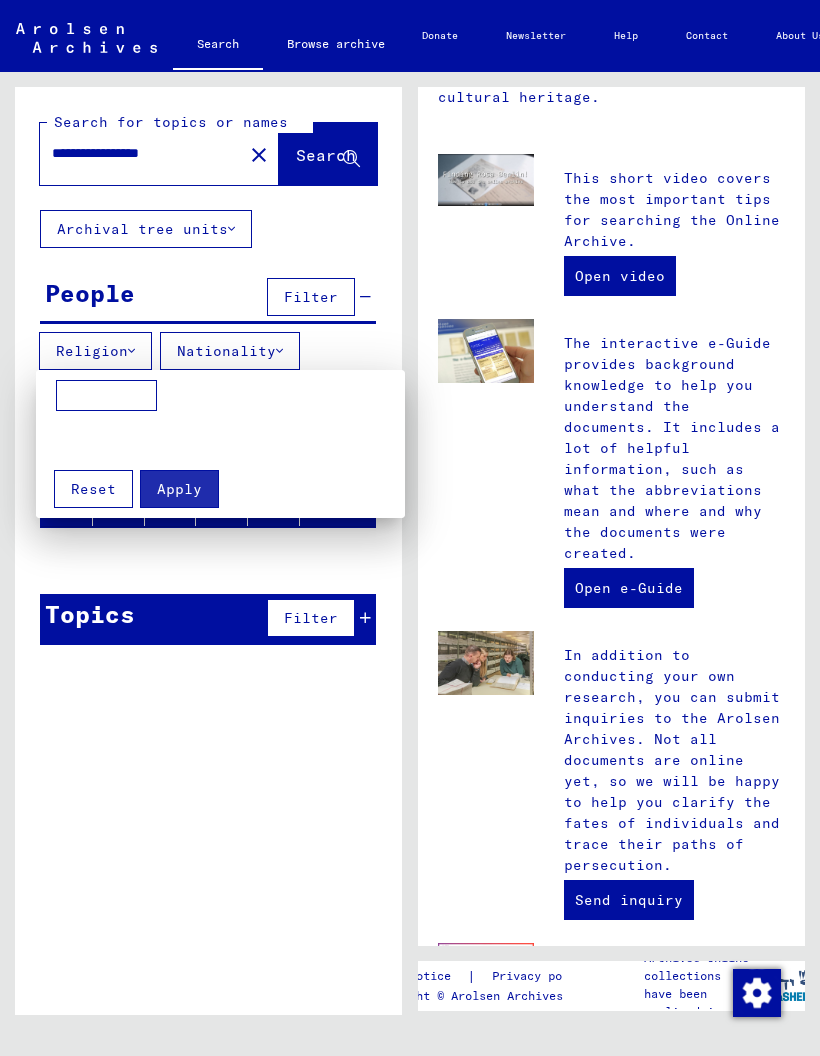 click at bounding box center [106, 396] 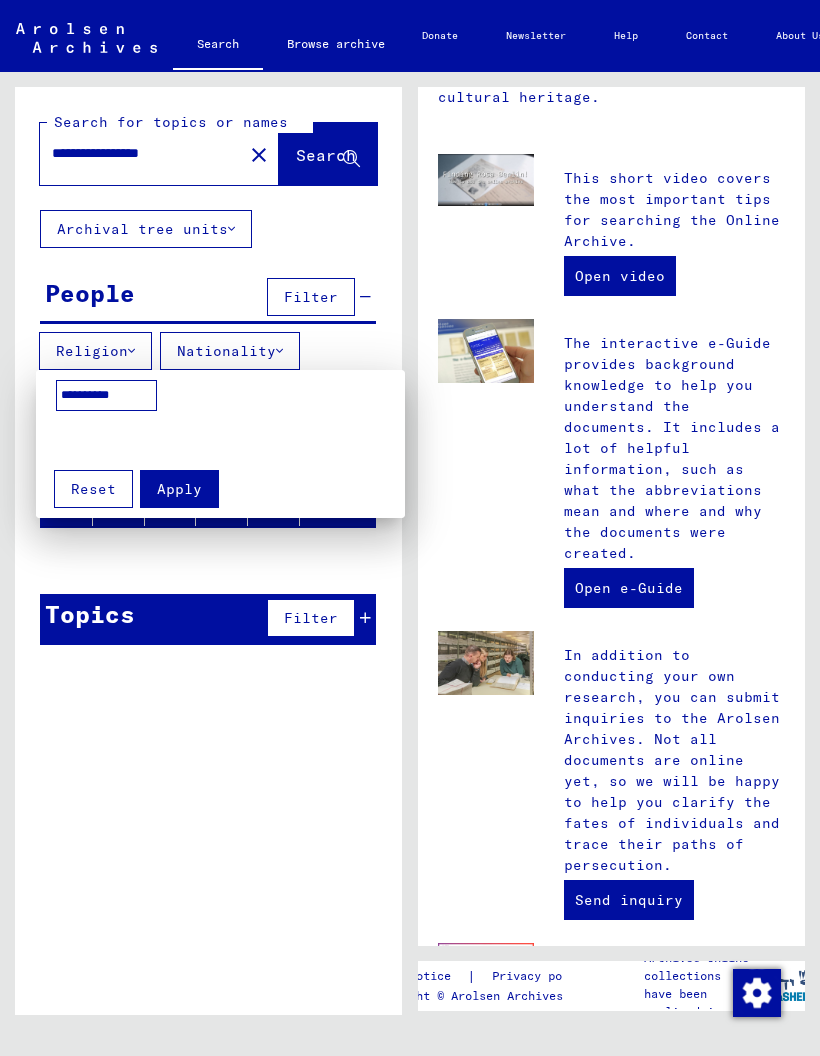 type on "*********" 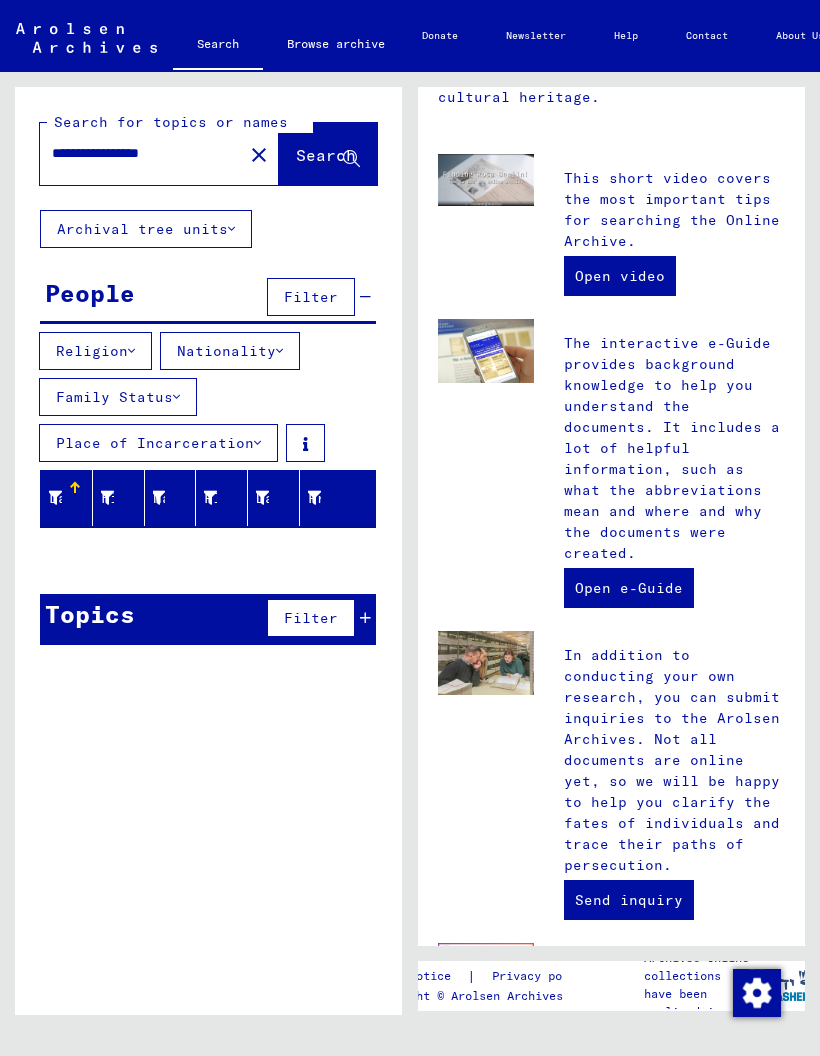 click on "Religion" at bounding box center [95, 351] 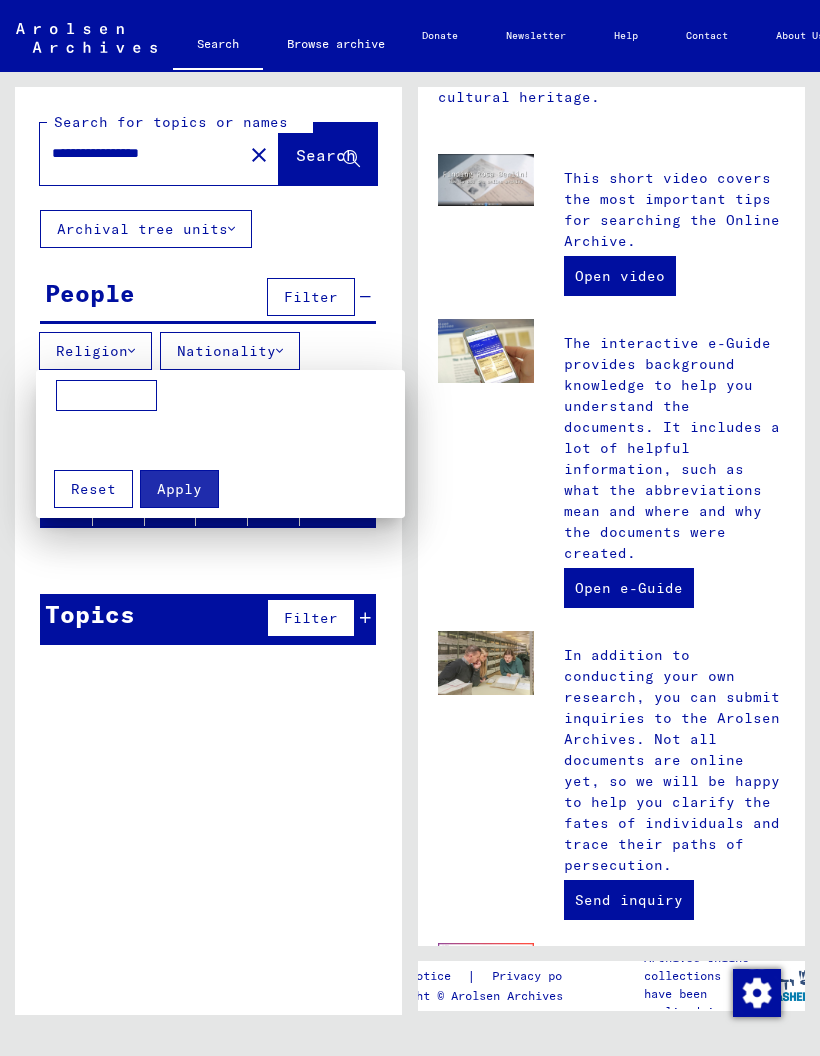 click at bounding box center [106, 396] 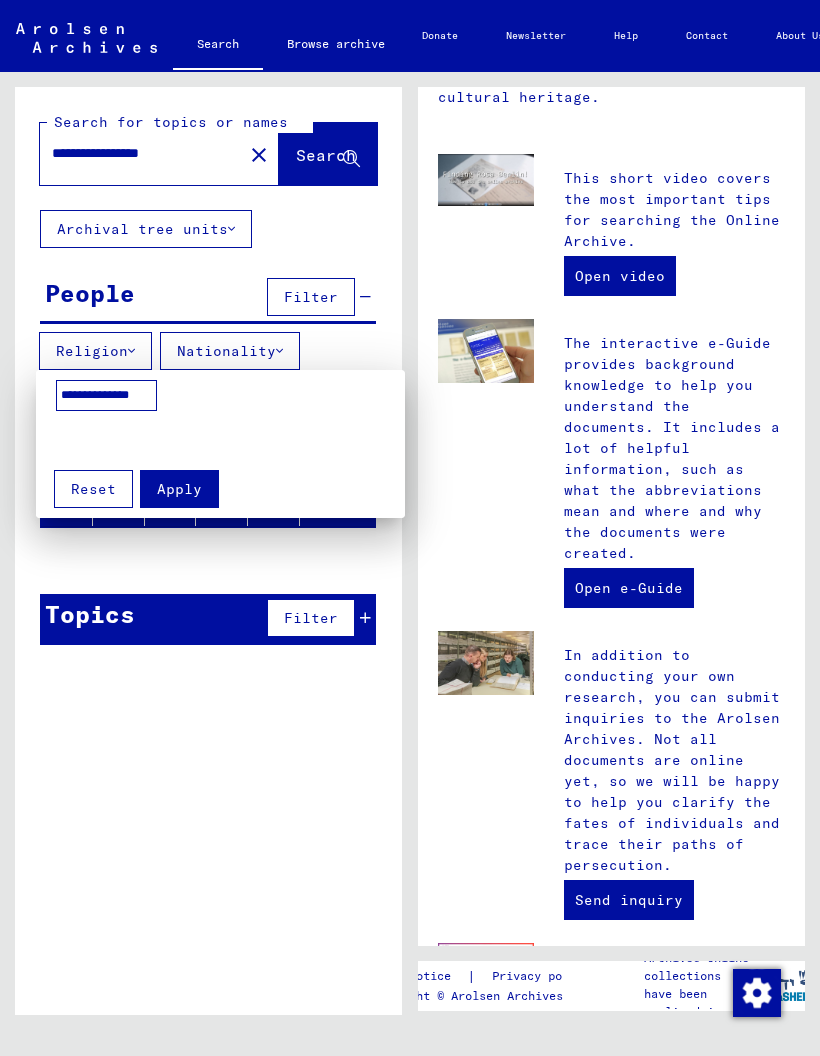 type on "**********" 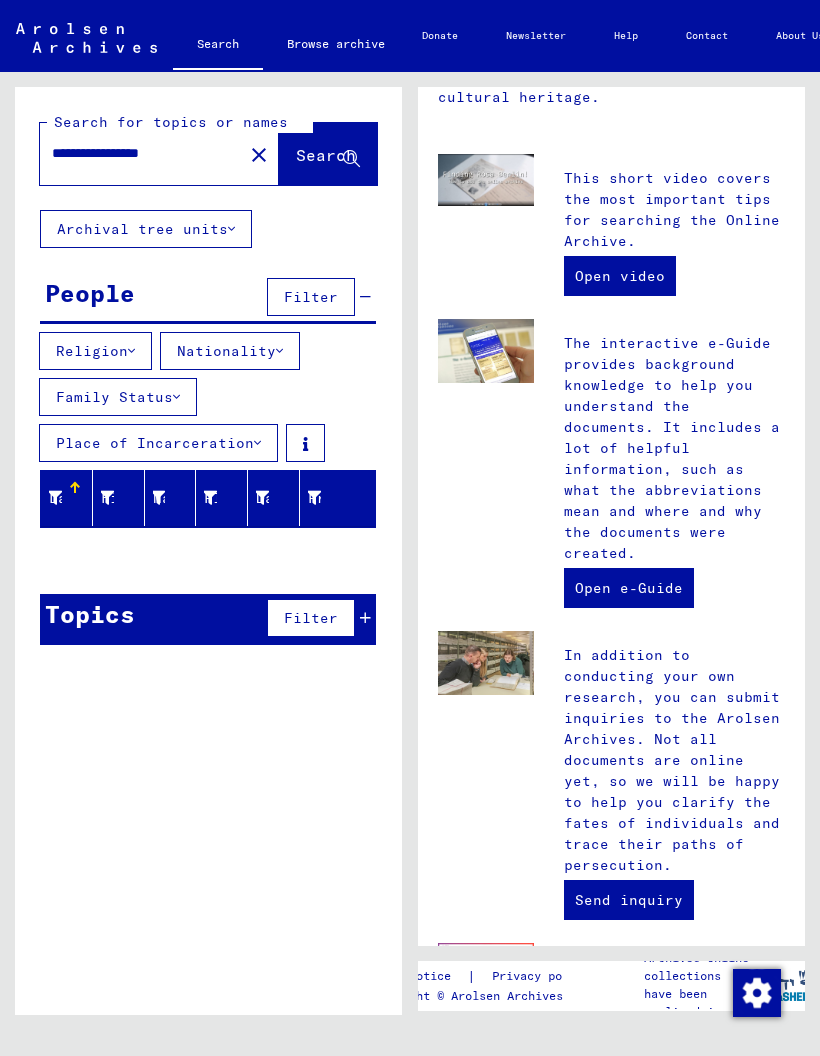 click on "Nationality" at bounding box center [230, 351] 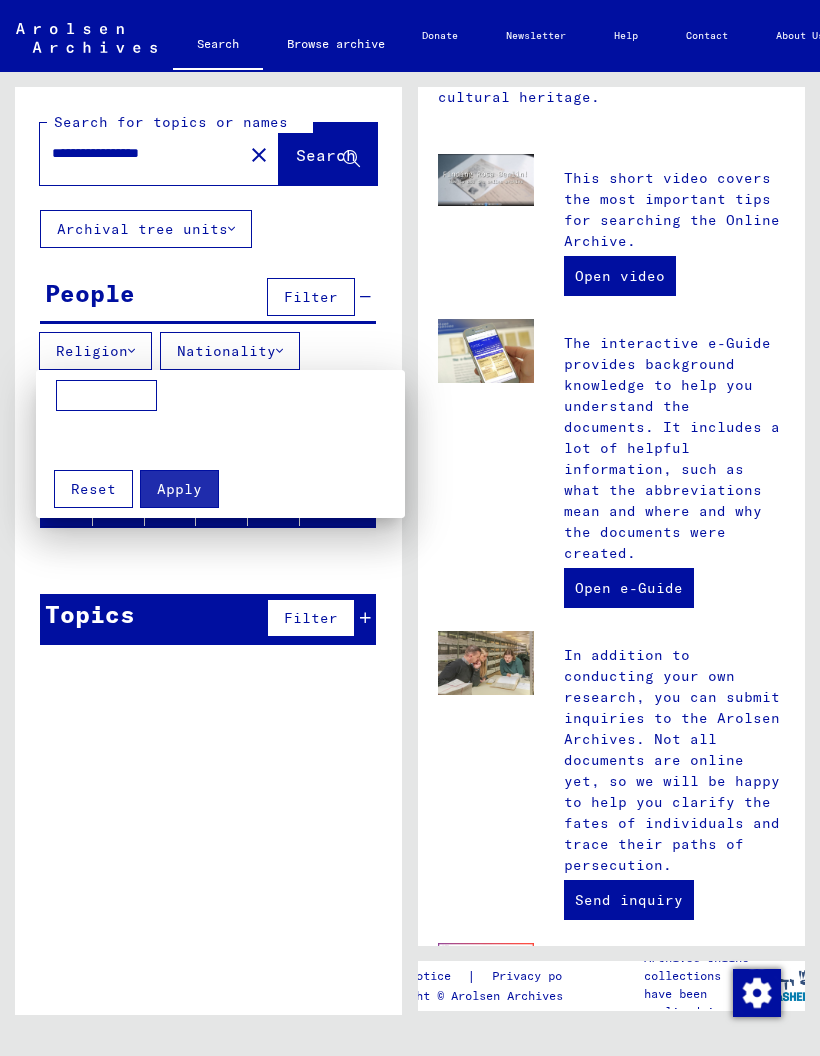 click at bounding box center (106, 396) 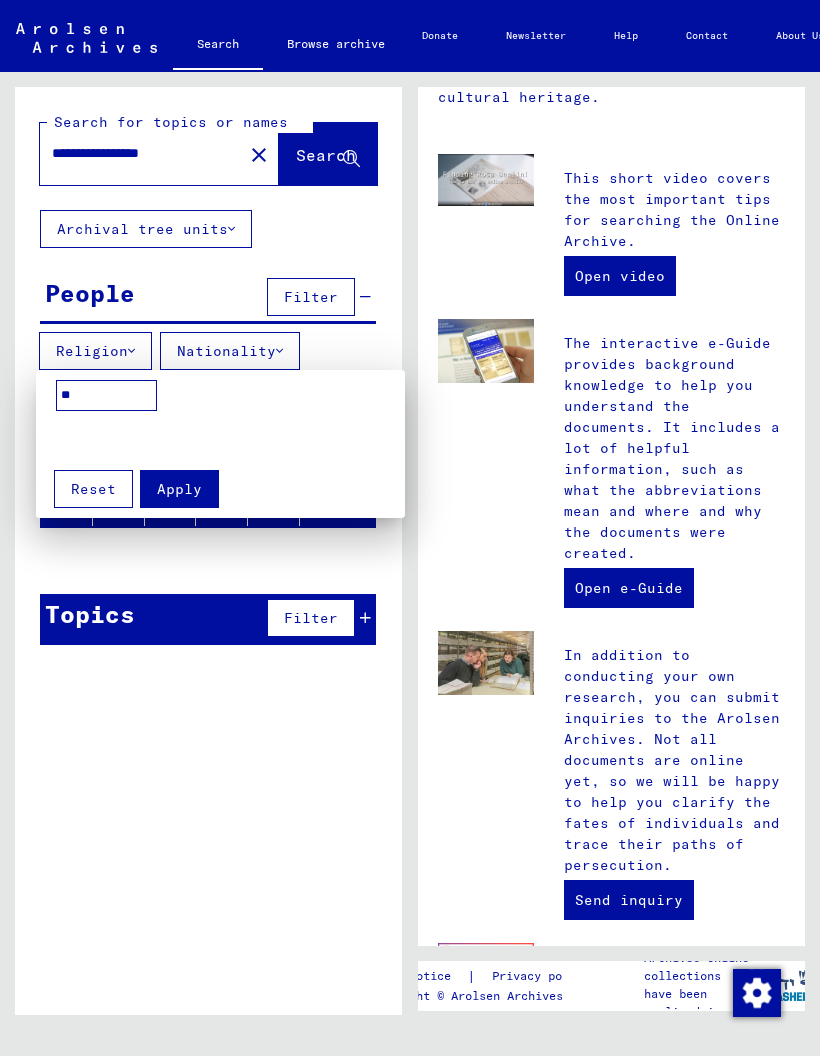 type on "*" 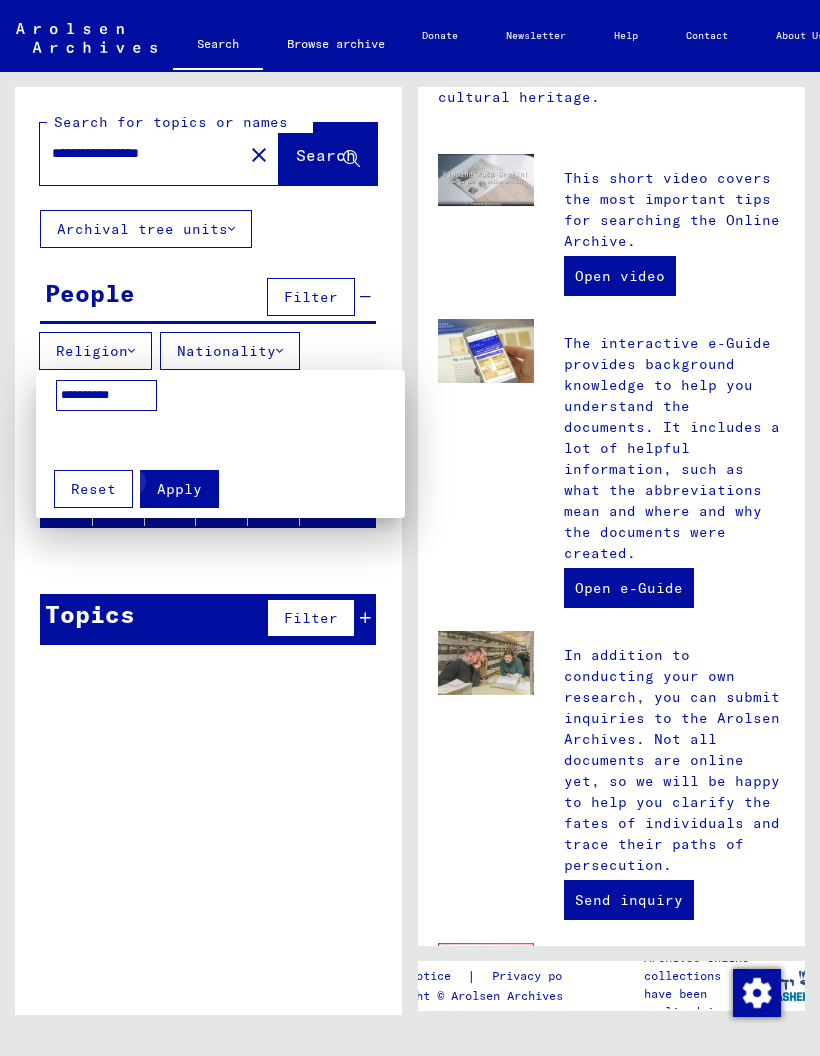 type on "*********" 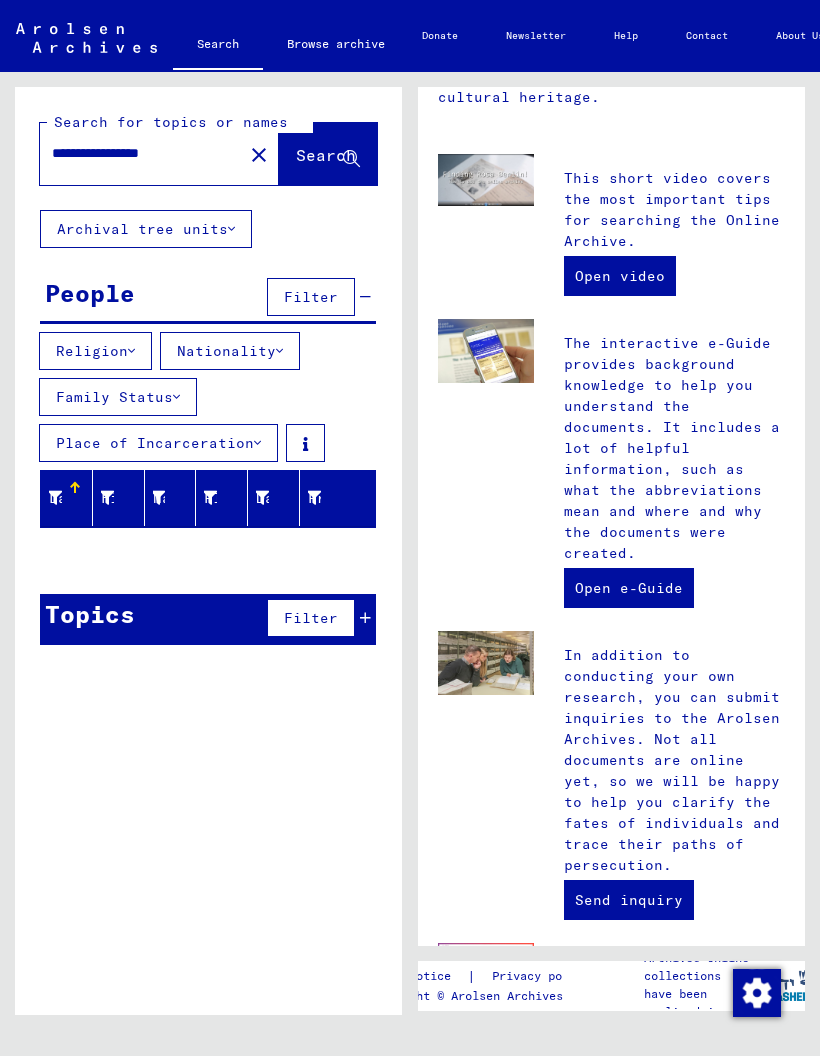 click on "Archival tree units" 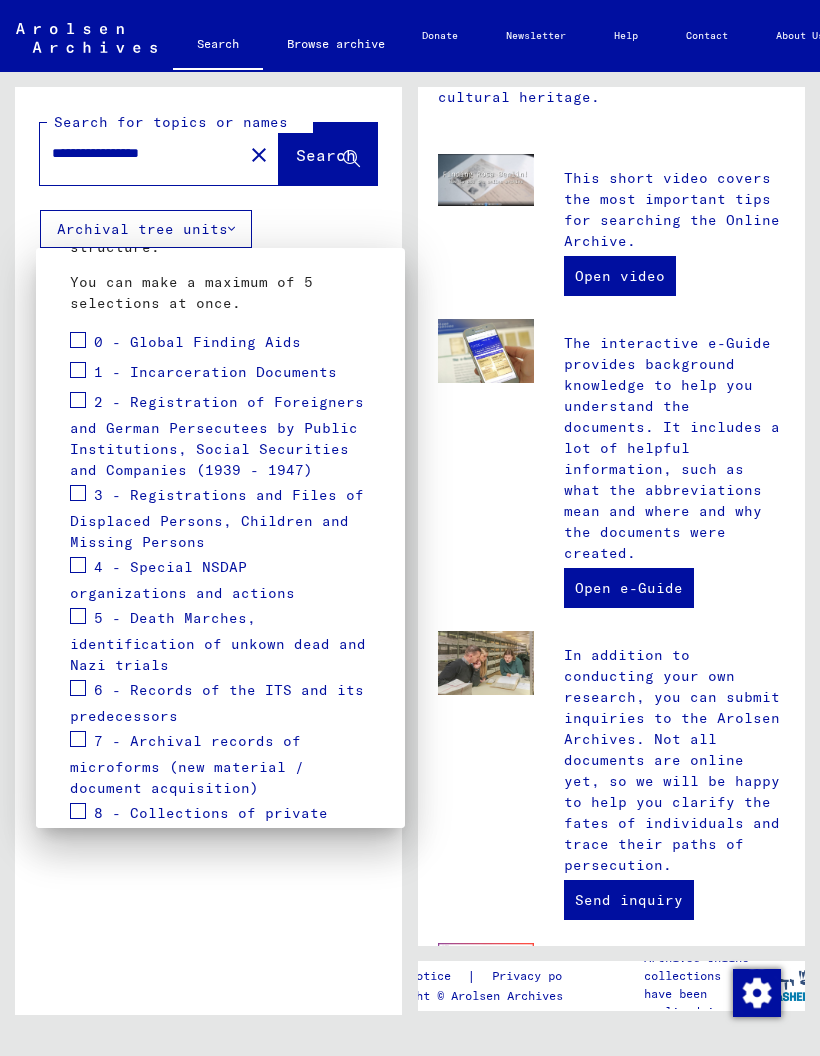 scroll, scrollTop: 275, scrollLeft: 0, axis: vertical 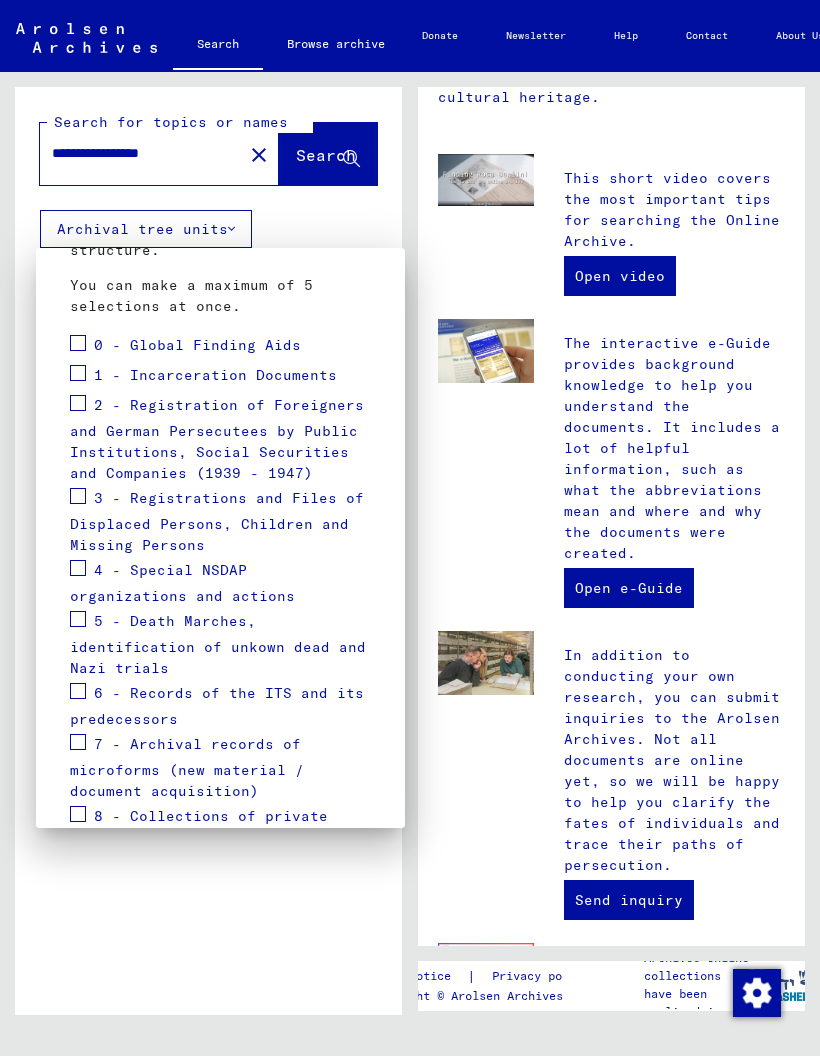 click at bounding box center [78, 496] 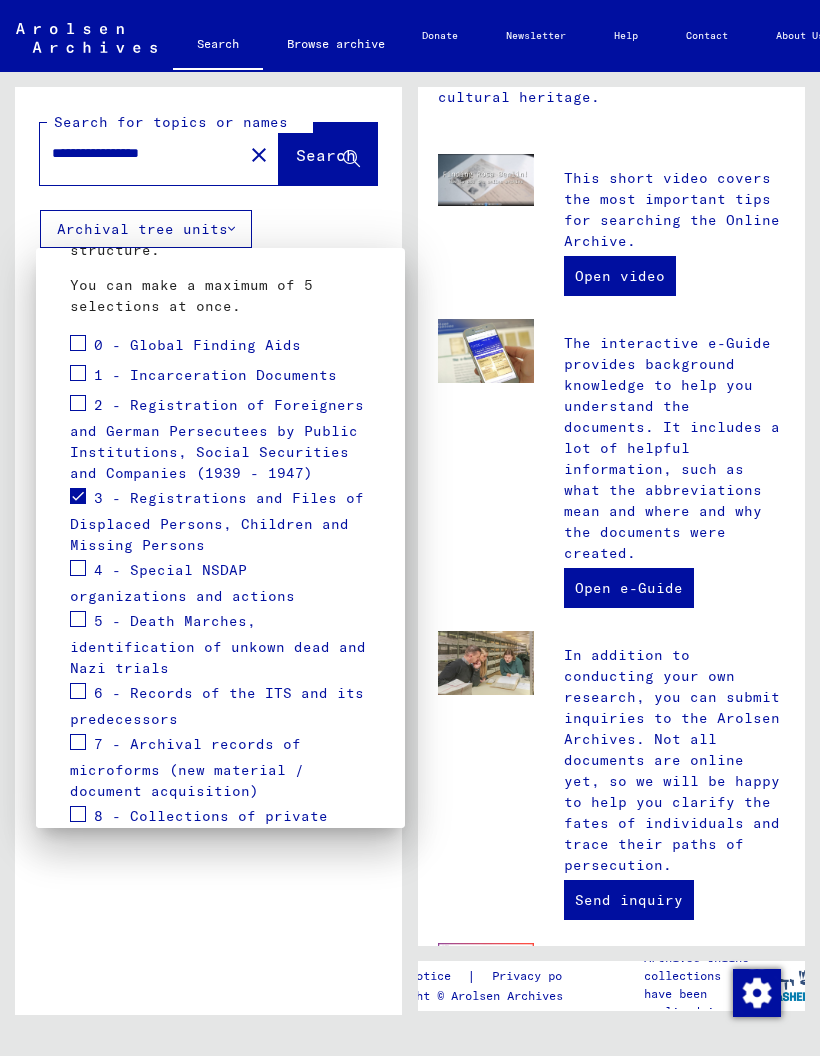 click at bounding box center (410, 528) 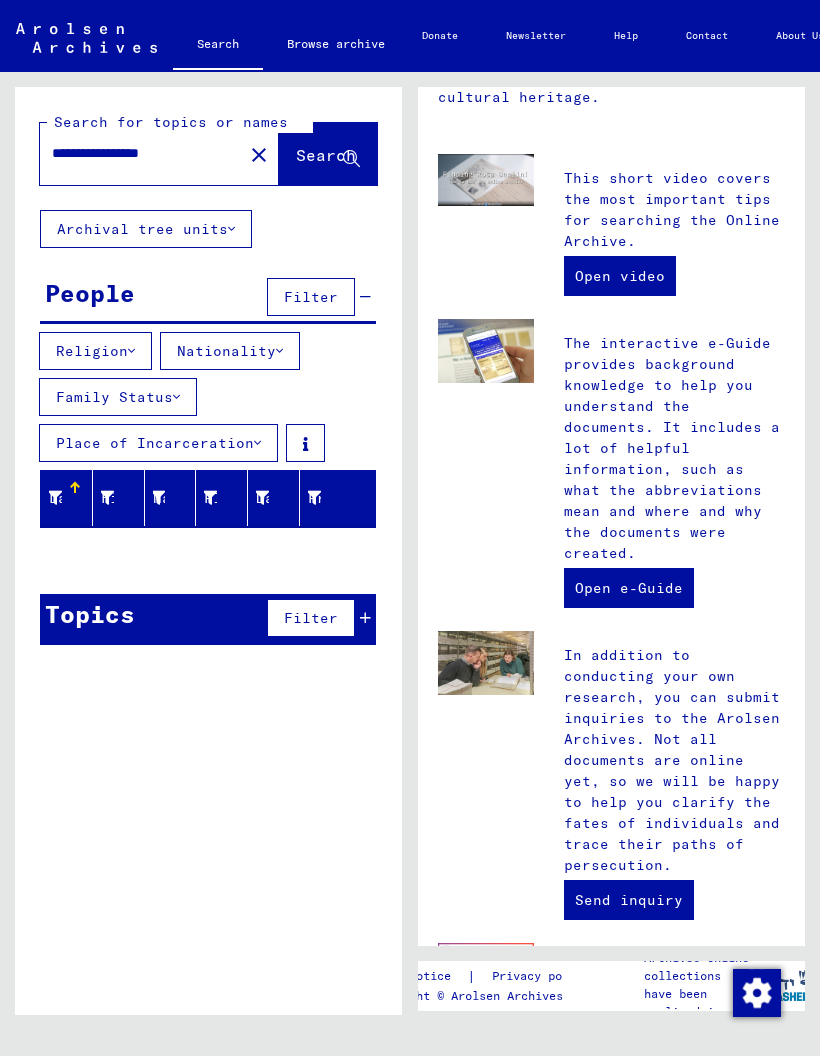 click on "**********" at bounding box center [135, 153] 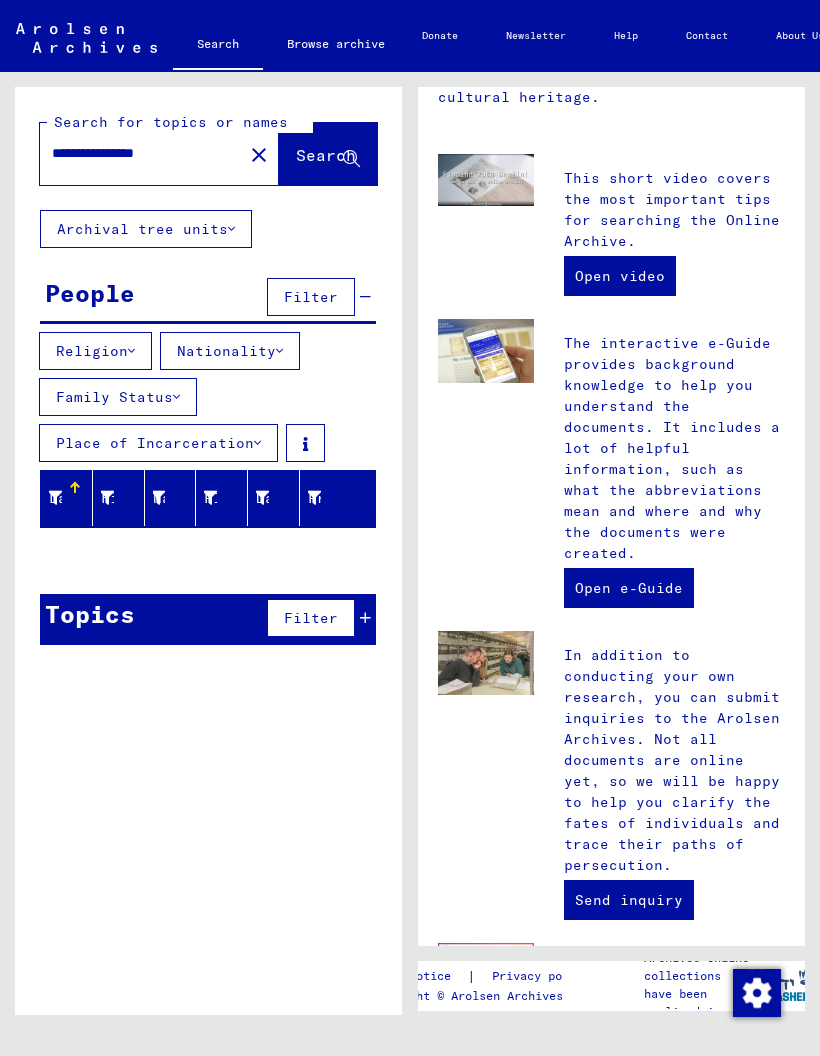 click on "Search" 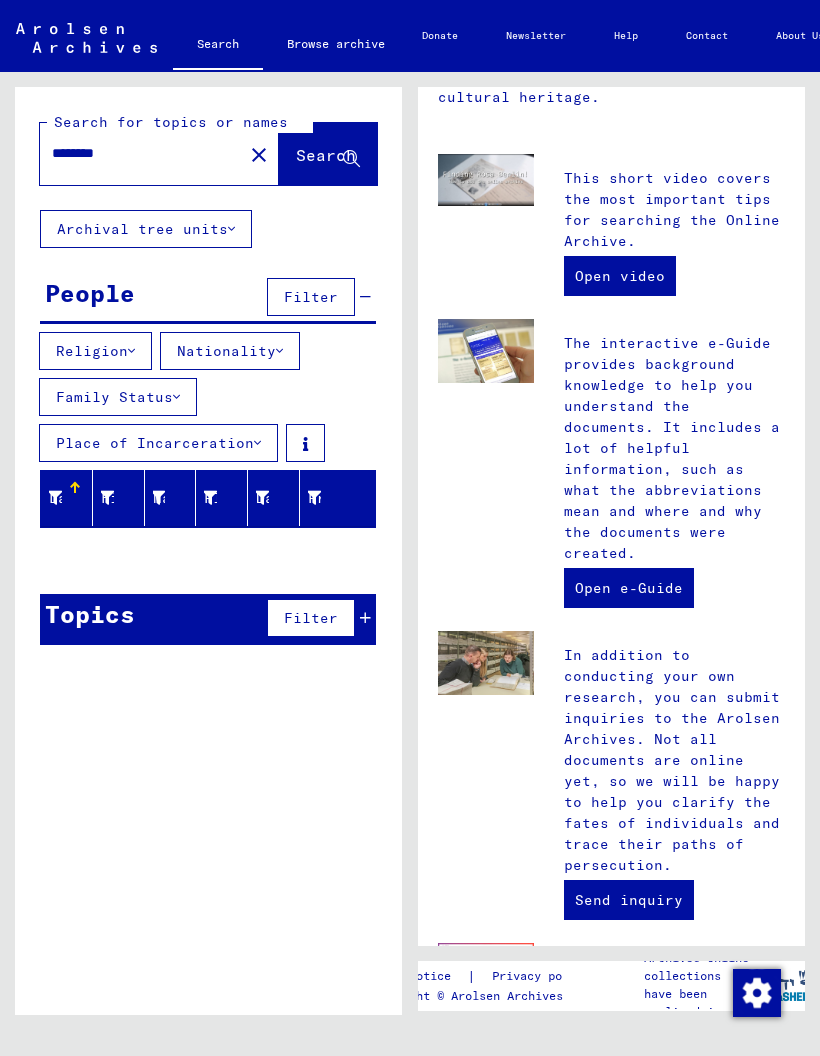 click on "Nationality" at bounding box center (230, 351) 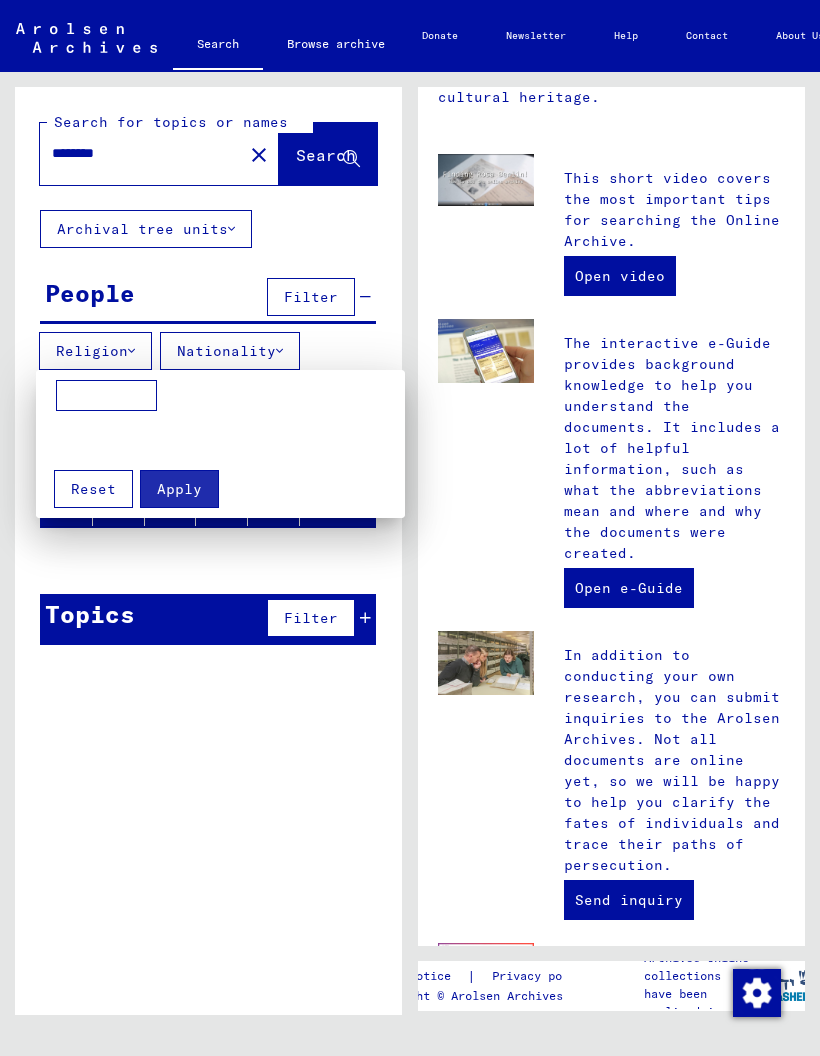 click at bounding box center (410, 528) 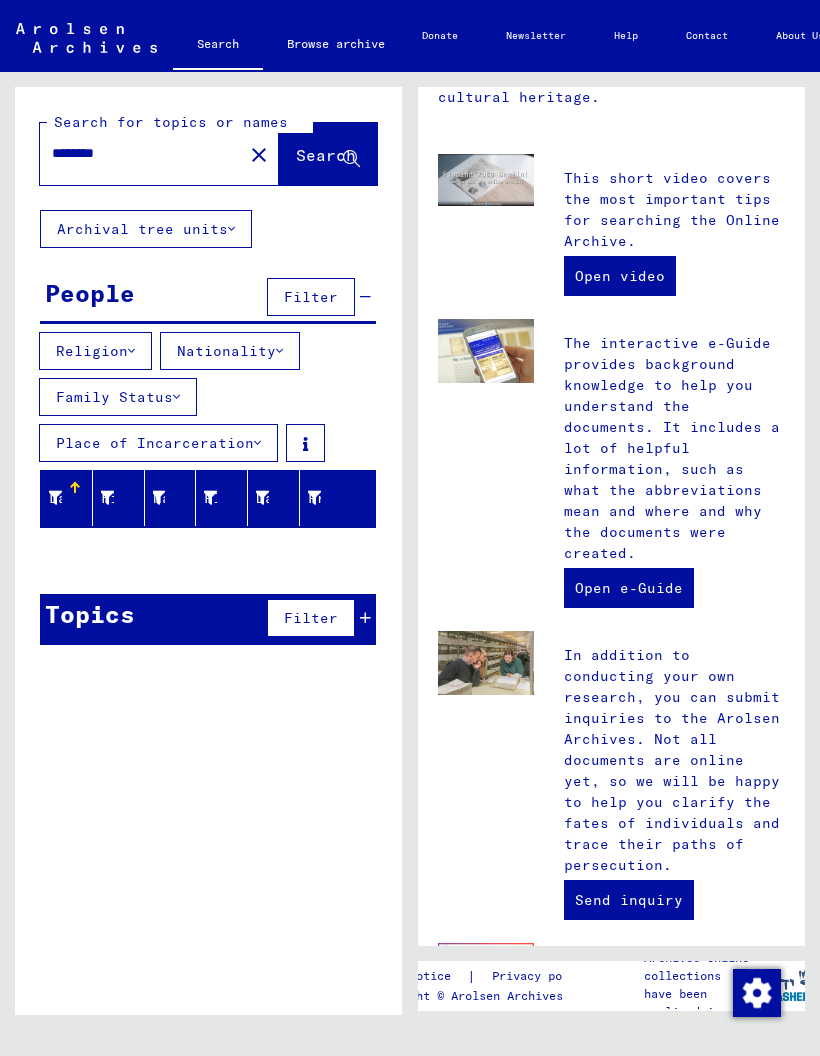 click on "Religion" at bounding box center (95, 351) 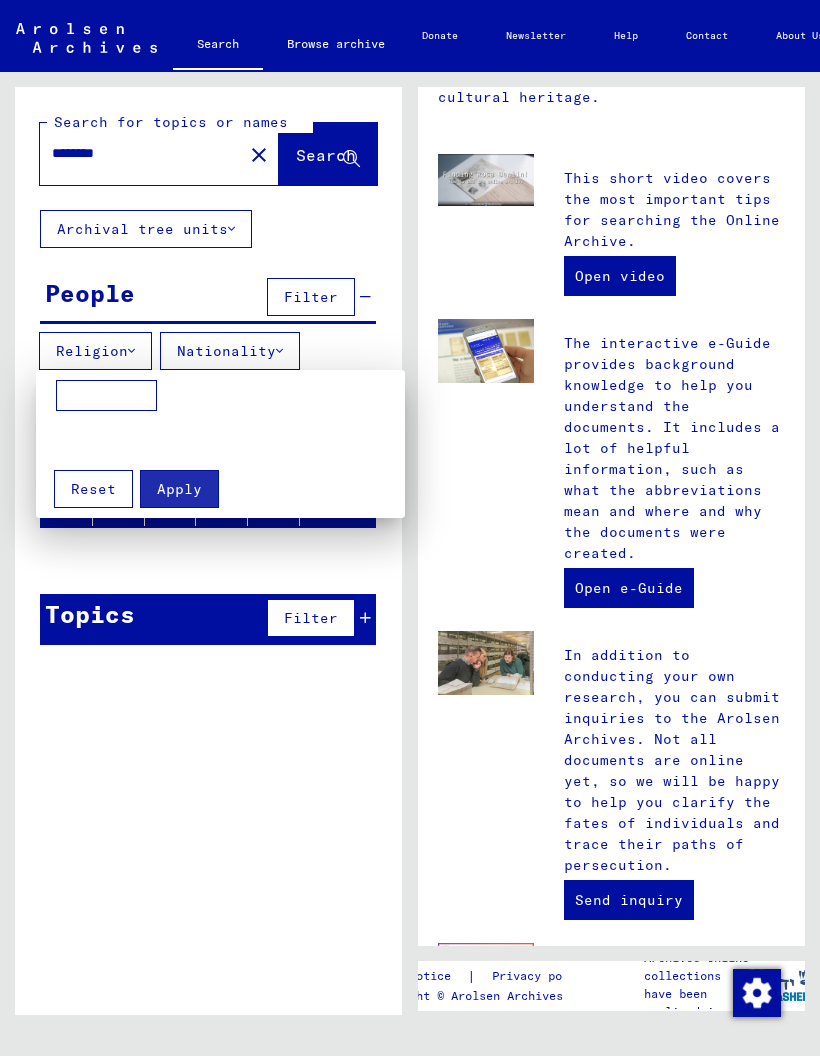 click at bounding box center [410, 528] 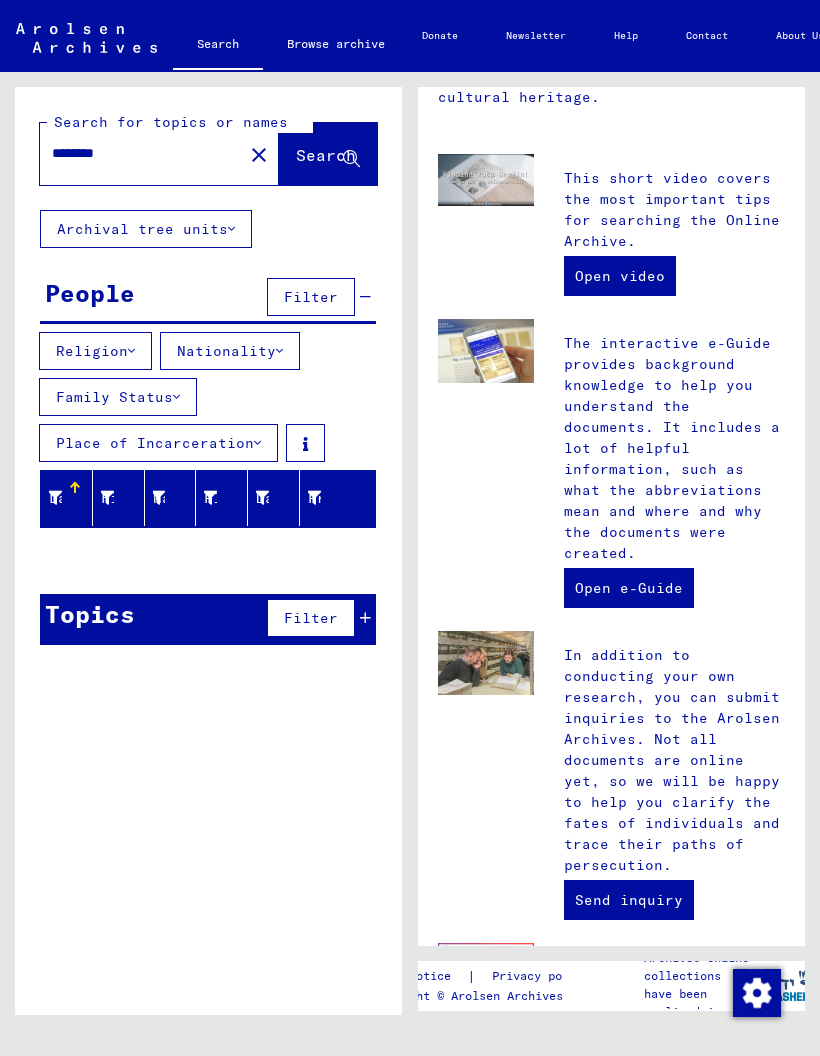 click on "Search" 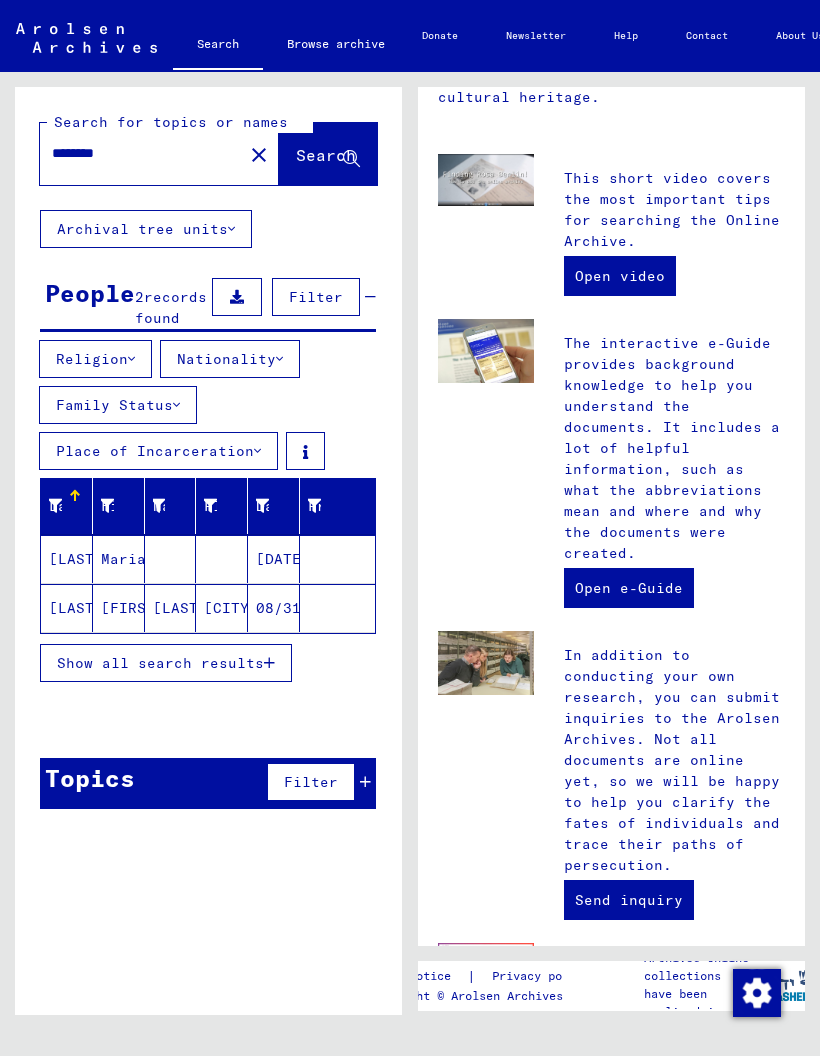 click on "[LAST]" at bounding box center [67, 608] 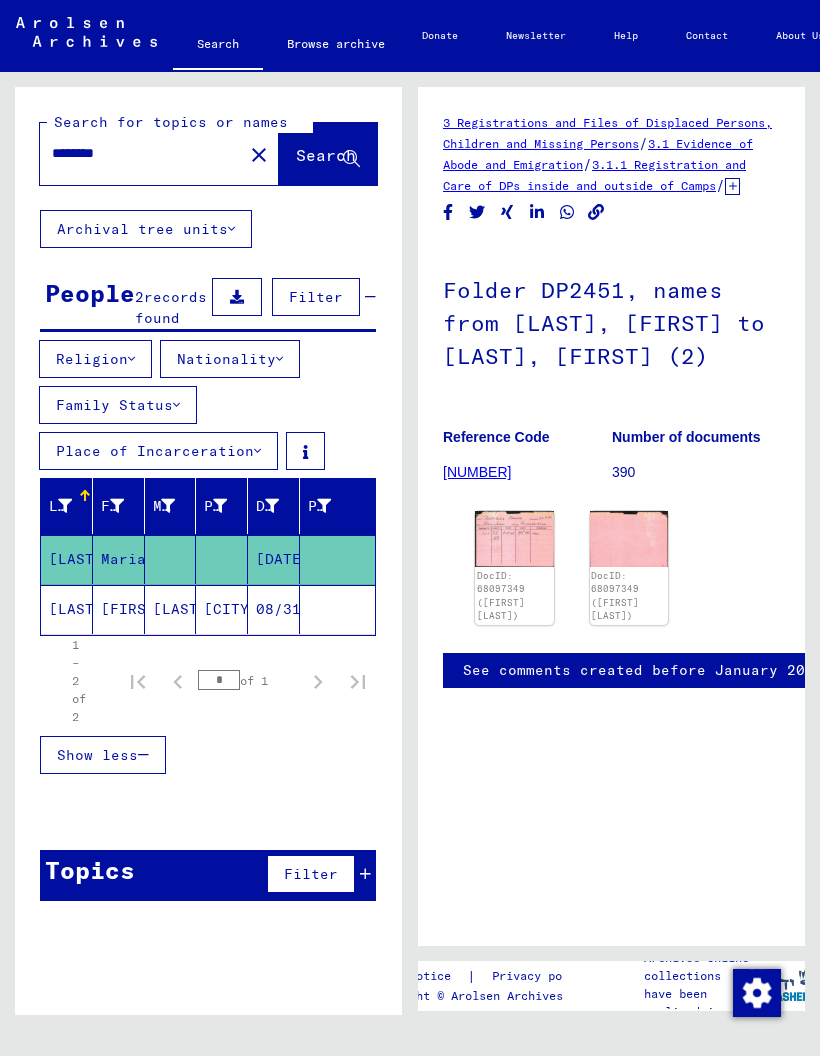 scroll, scrollTop: 0, scrollLeft: 0, axis: both 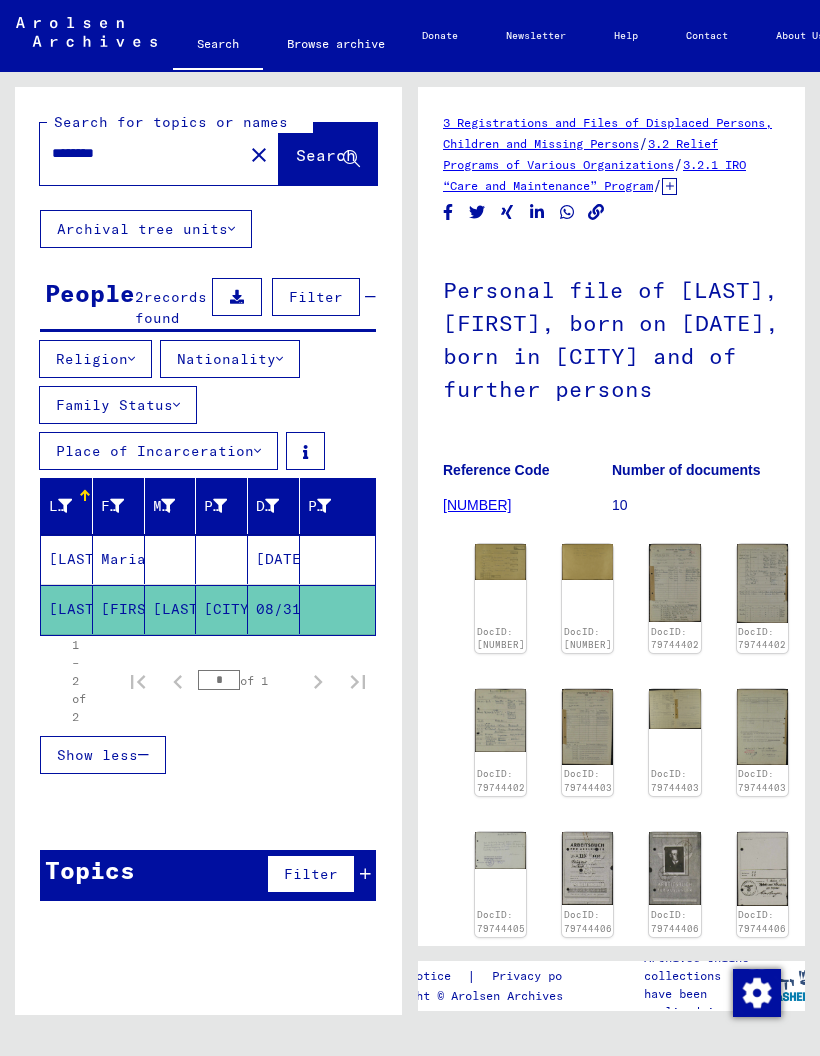 click on "********" at bounding box center [141, 153] 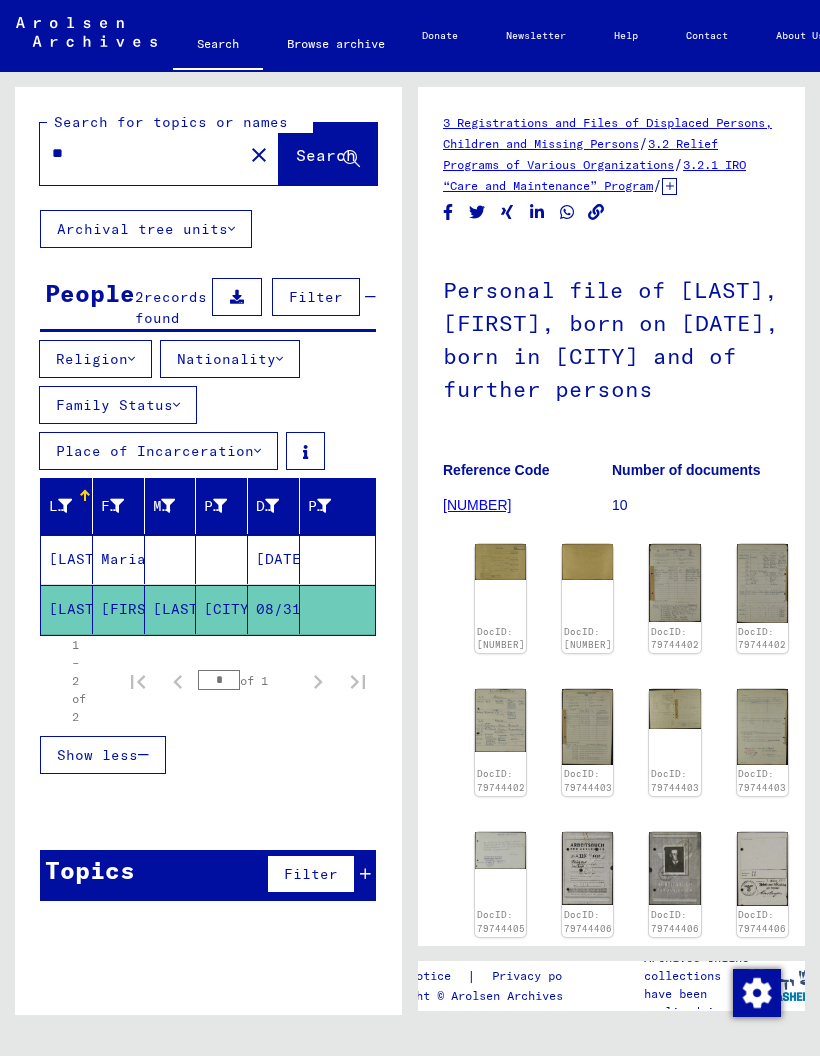 type on "*" 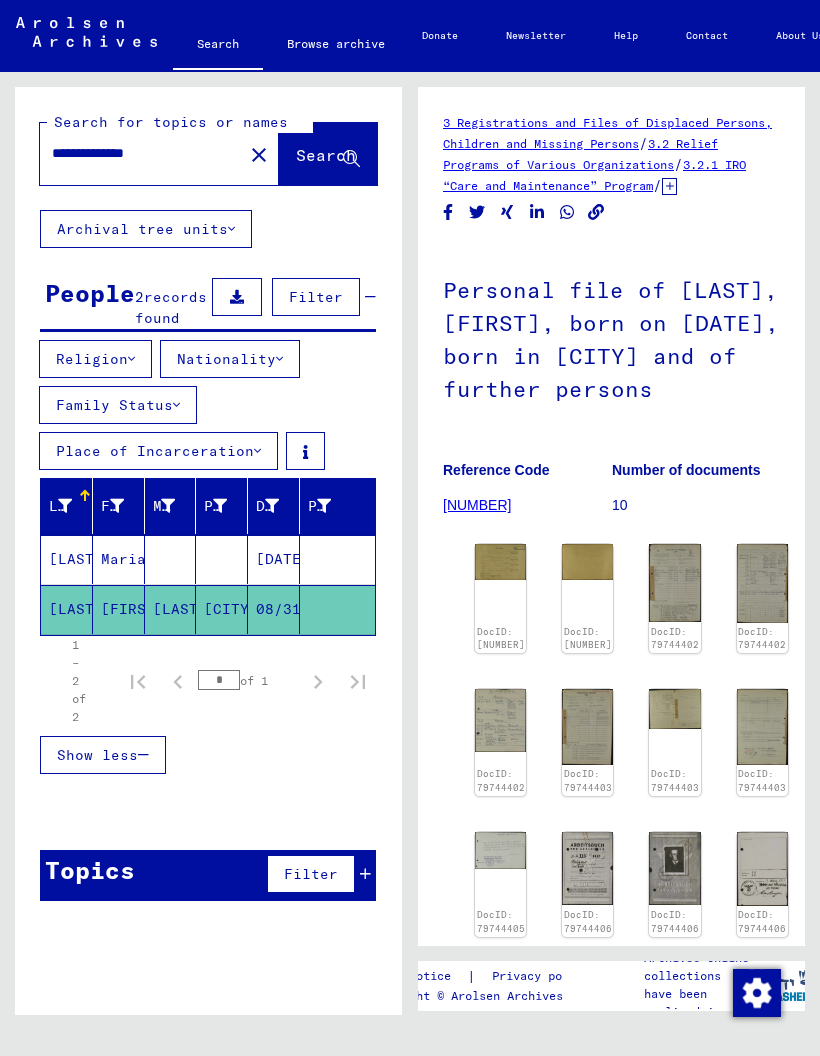 type on "**********" 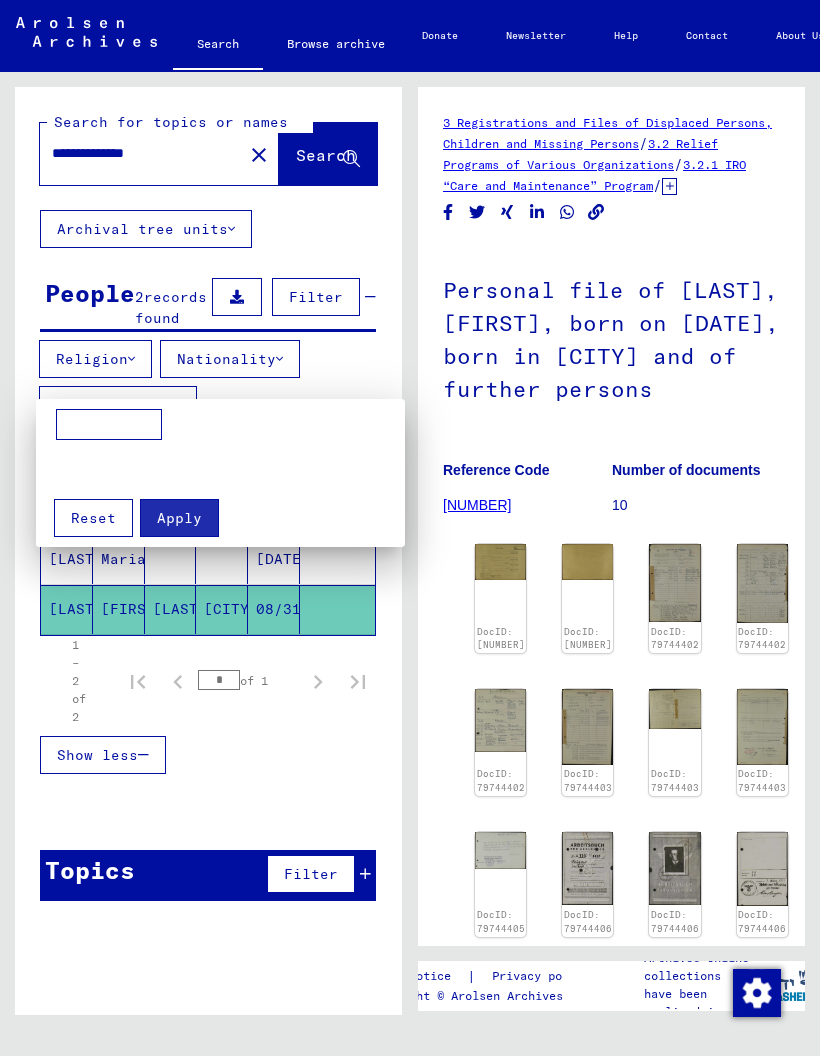 click at bounding box center (109, 425) 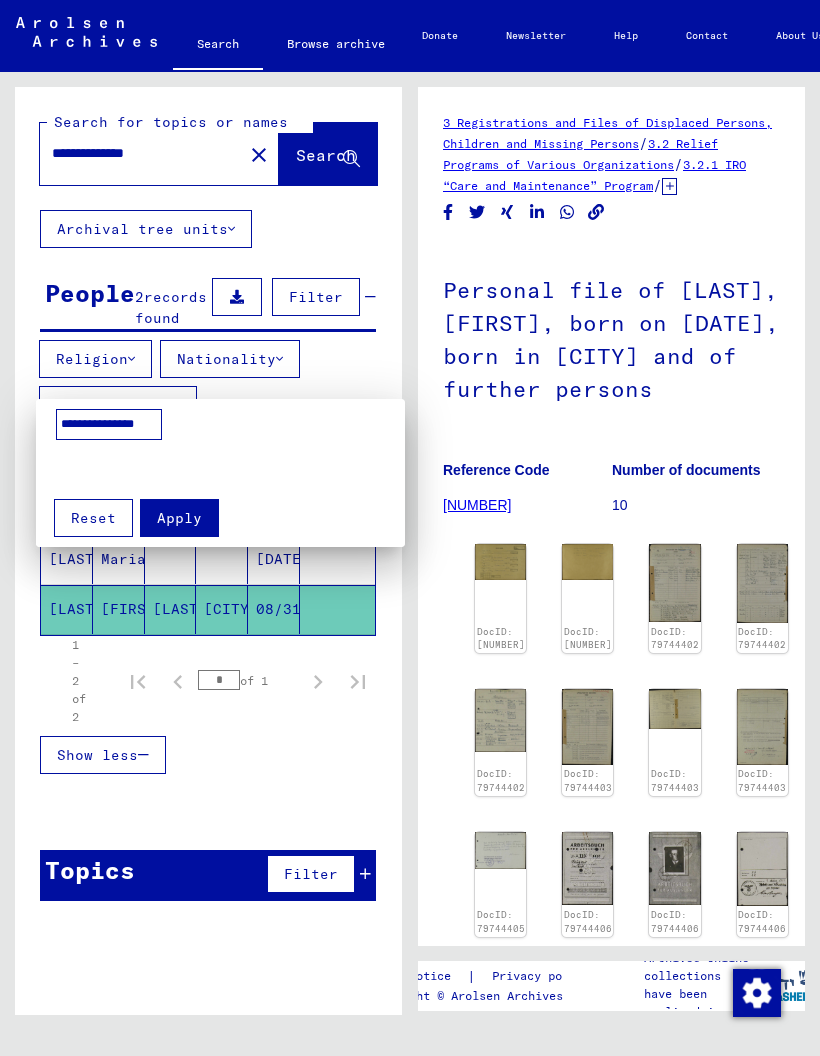 type on "**********" 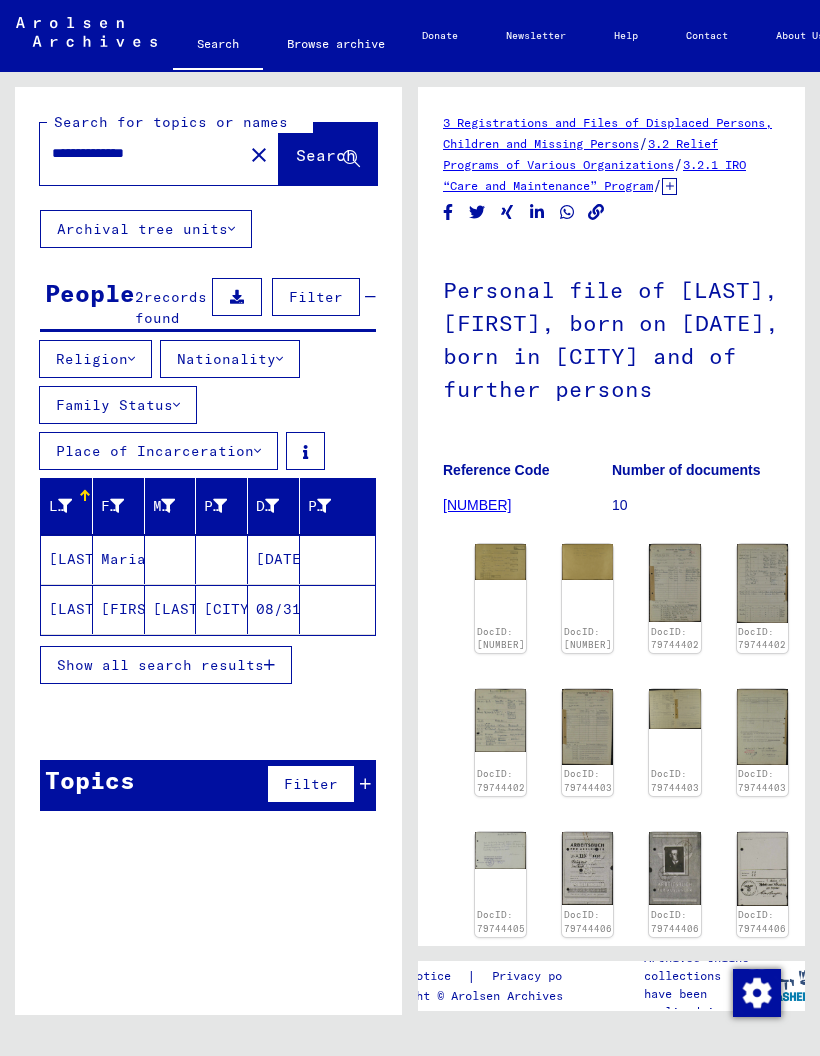 click on "Religion" at bounding box center (95, 359) 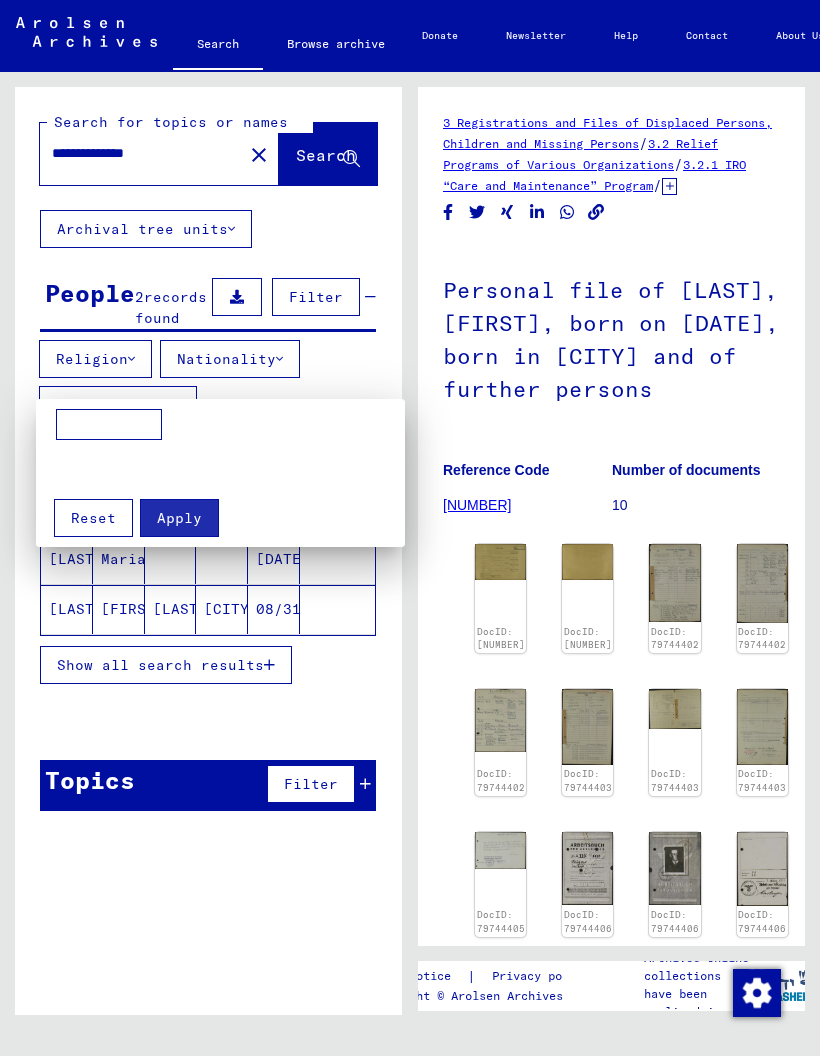click at bounding box center (410, 528) 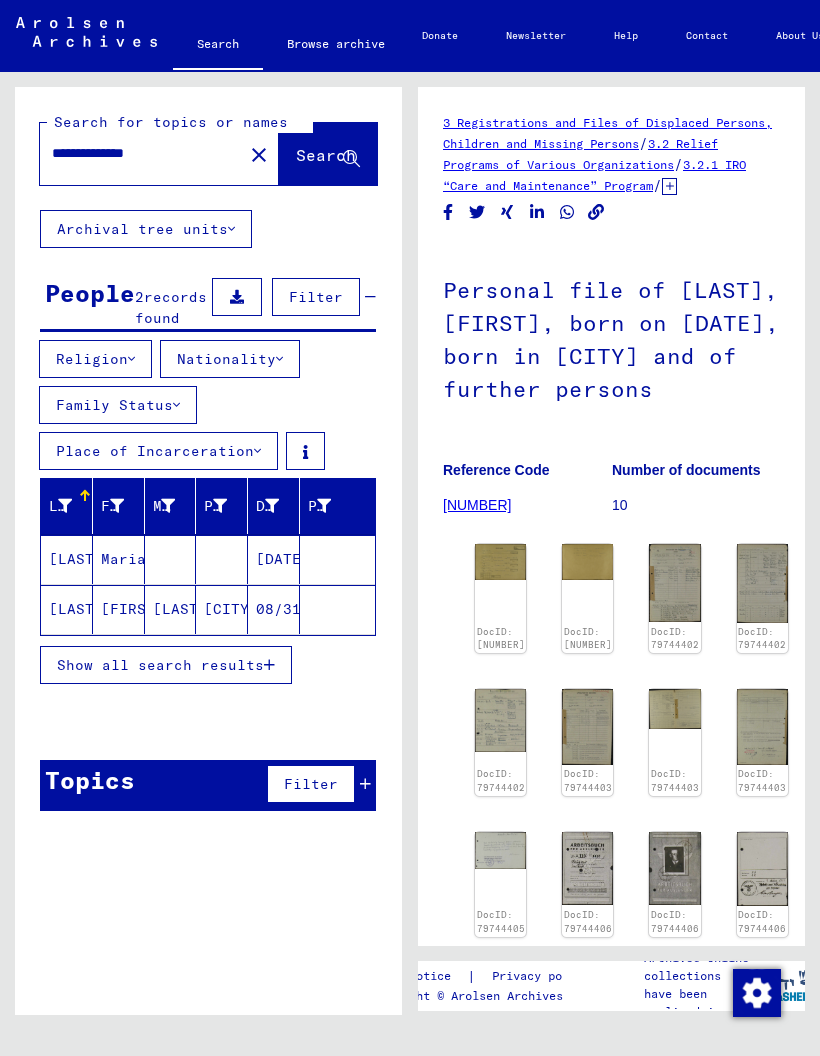 click at bounding box center (237, 297) 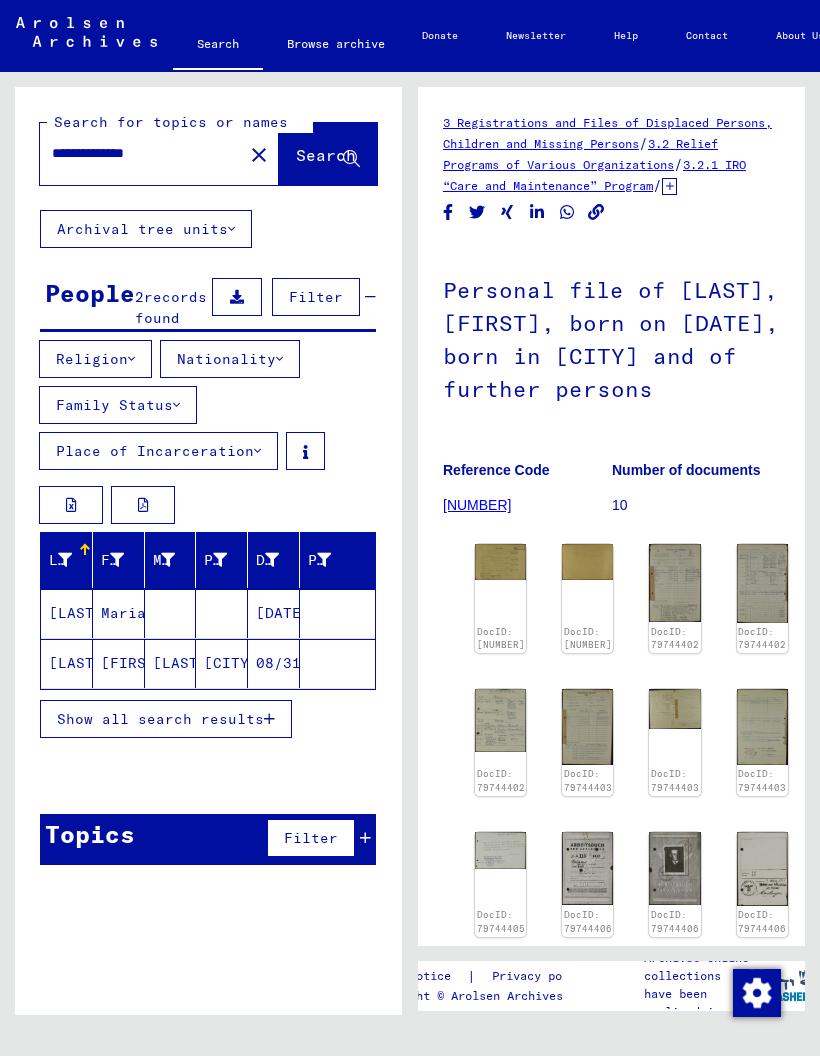 click at bounding box center [237, 297] 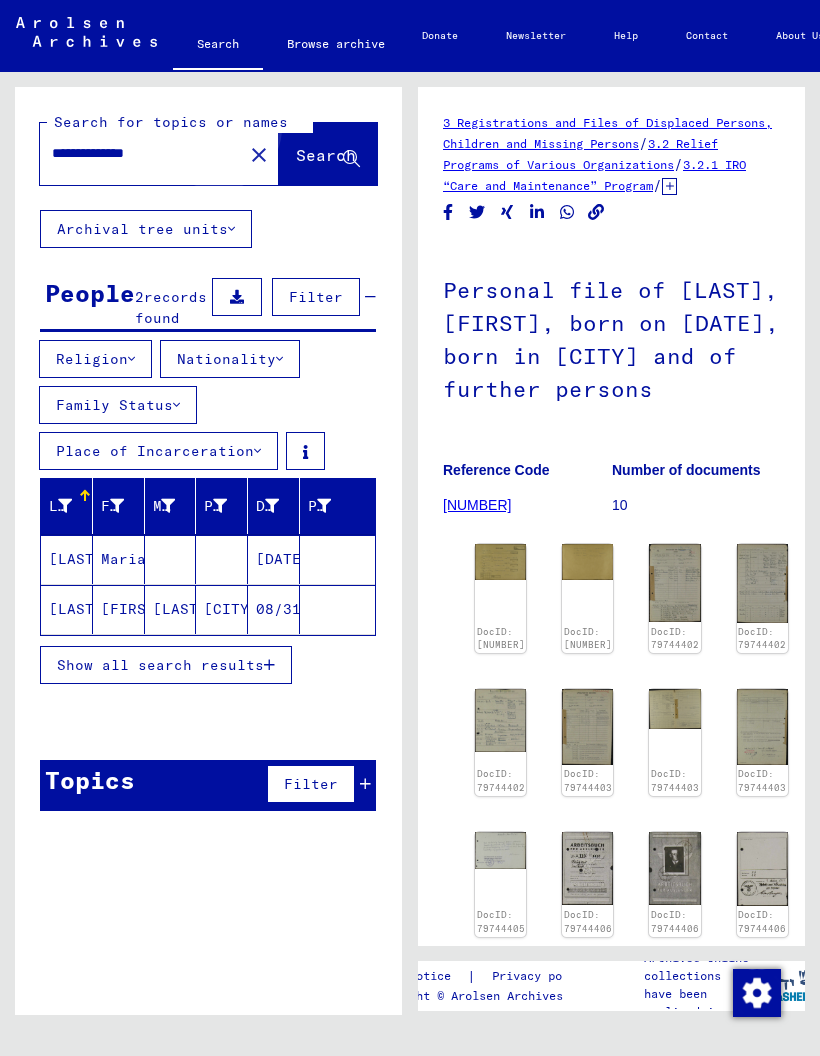 click on "Search" 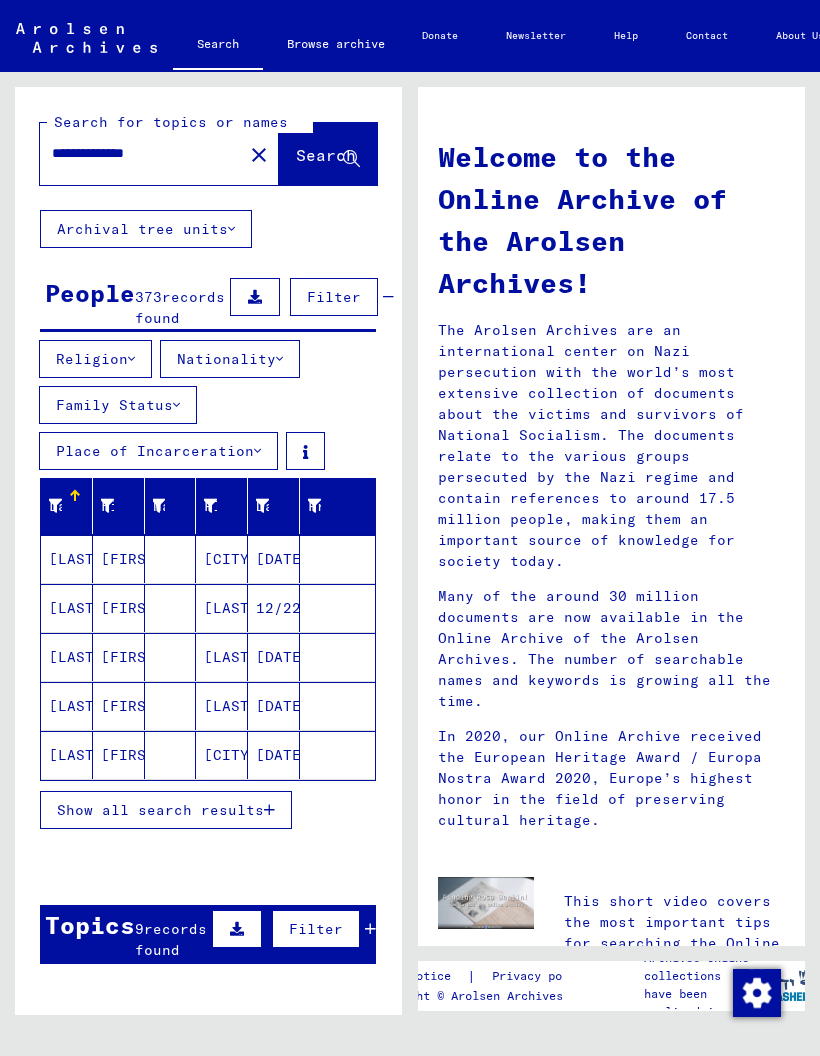 click on "[FIRST]" at bounding box center [119, 608] 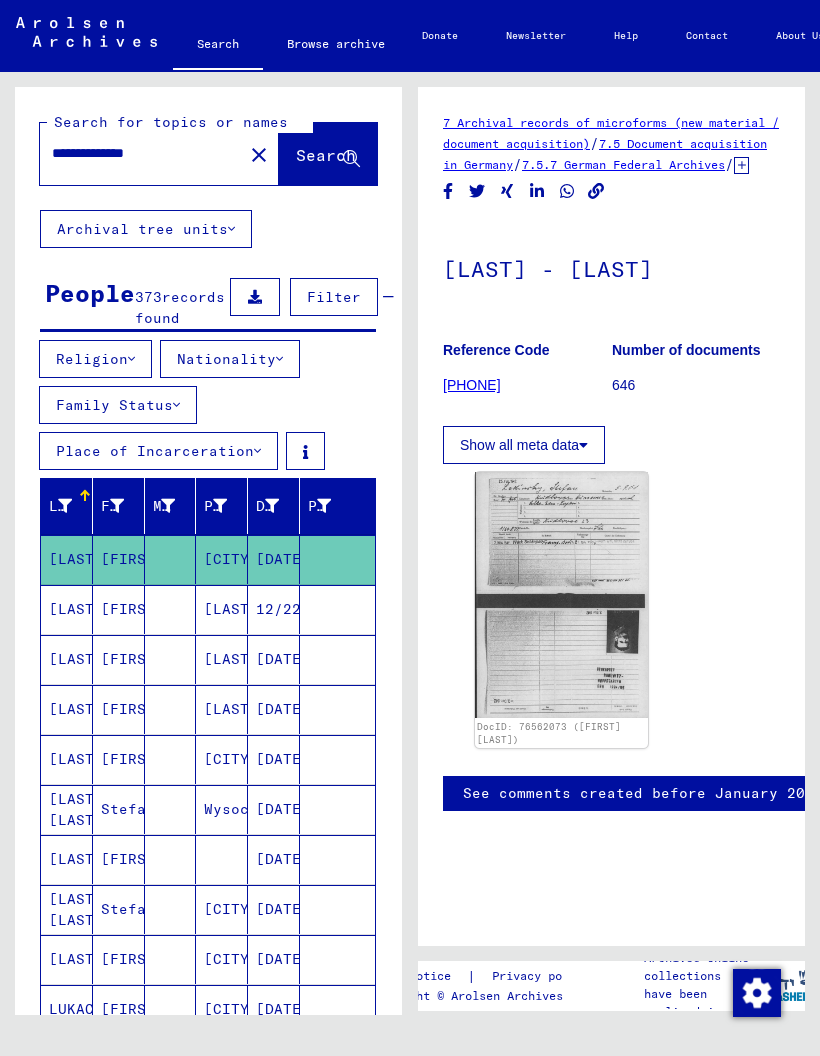 scroll, scrollTop: 0, scrollLeft: 0, axis: both 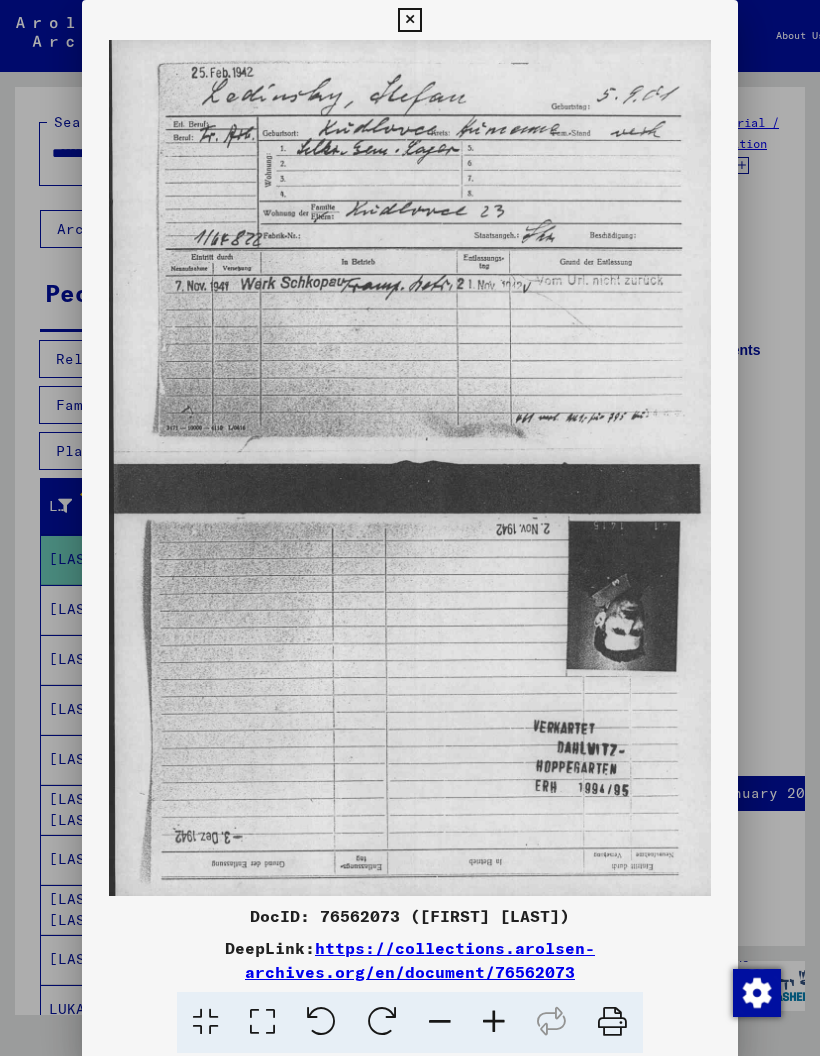 click at bounding box center [410, 528] 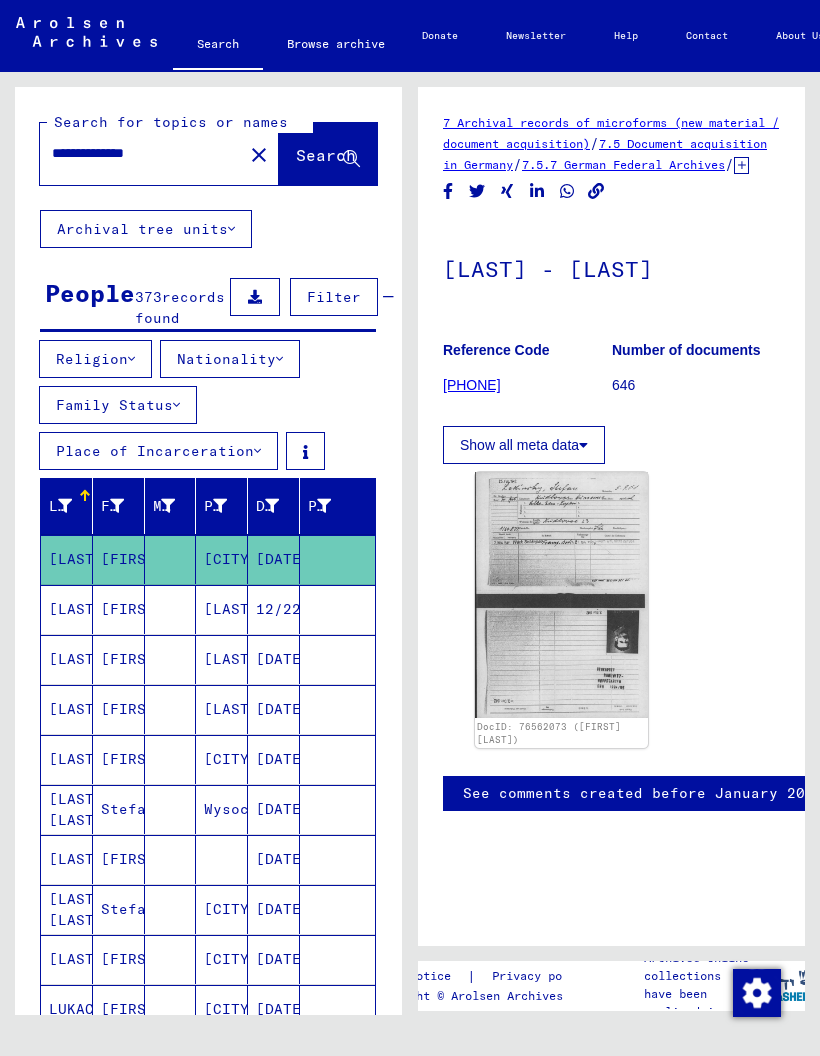 scroll, scrollTop: 39, scrollLeft: 0, axis: vertical 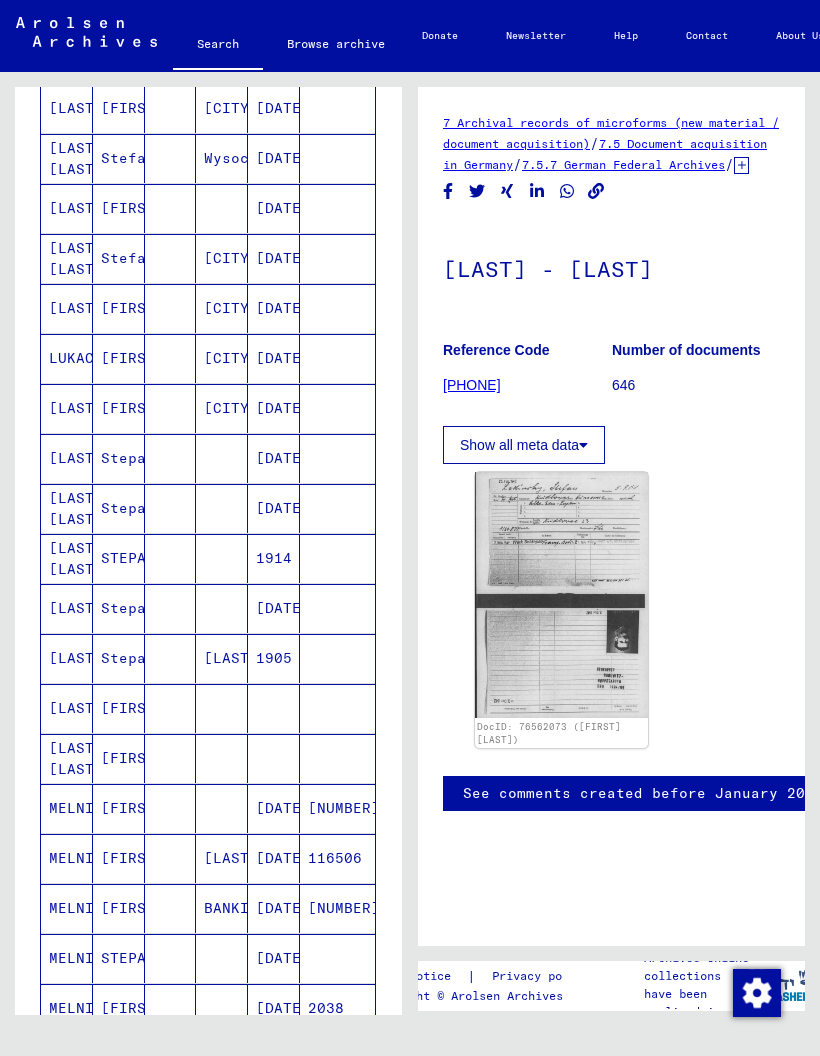 click on "[LAST] [LAST]" at bounding box center [67, 808] 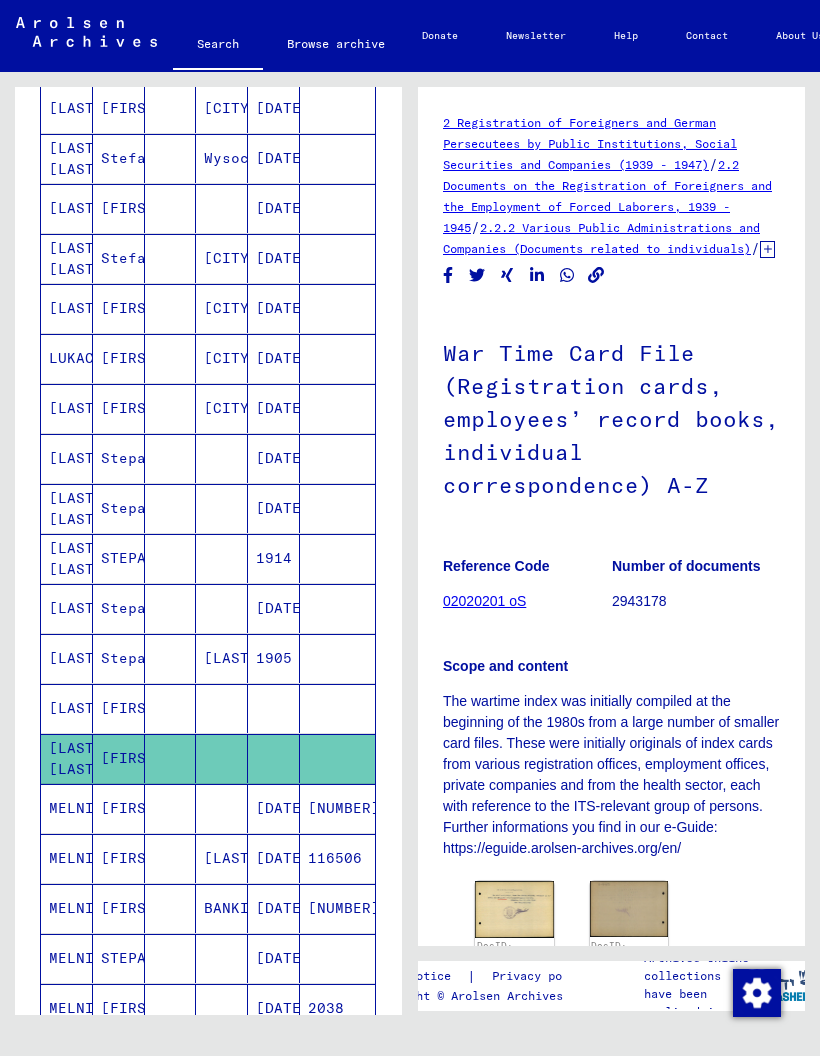 scroll, scrollTop: 0, scrollLeft: 0, axis: both 